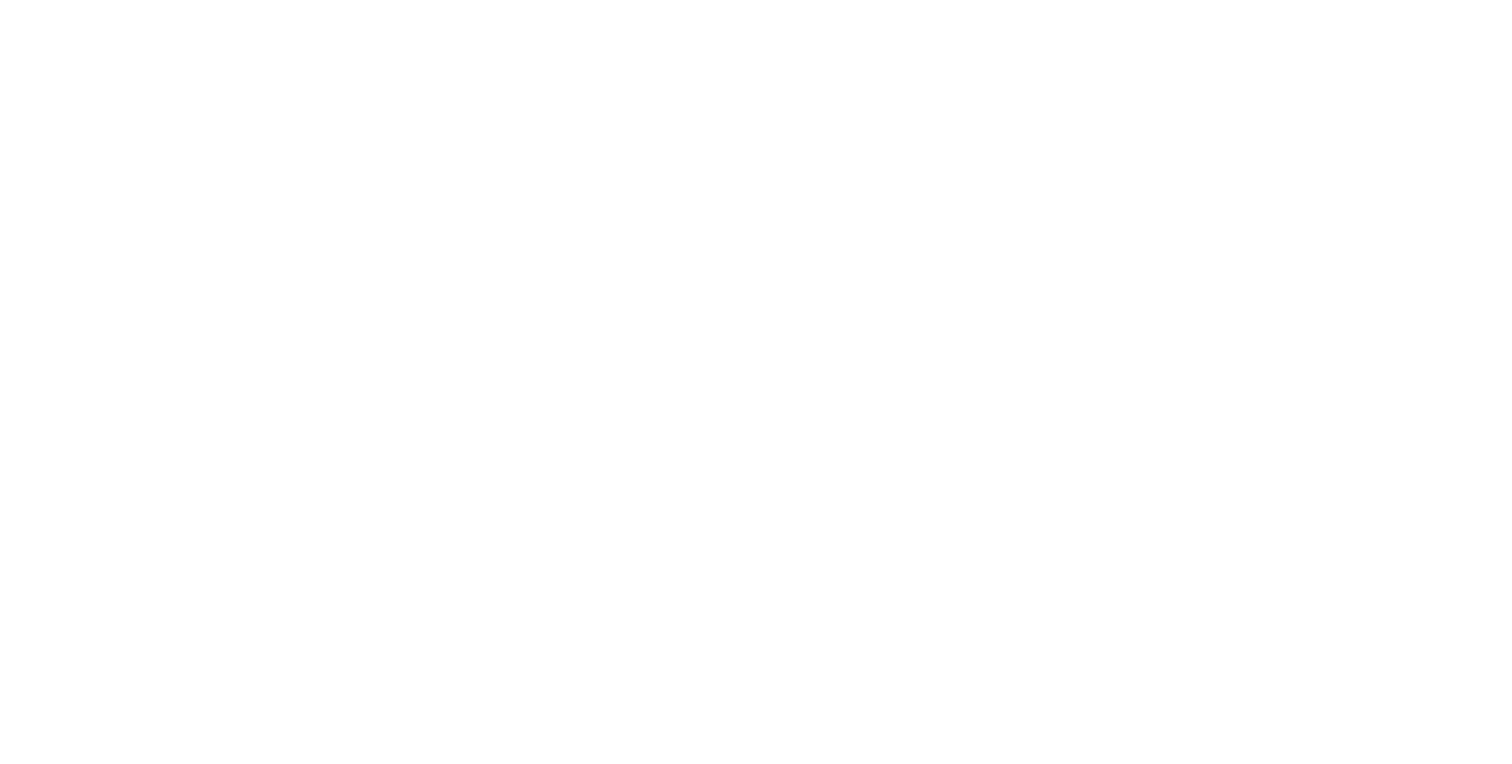 scroll, scrollTop: 0, scrollLeft: 0, axis: both 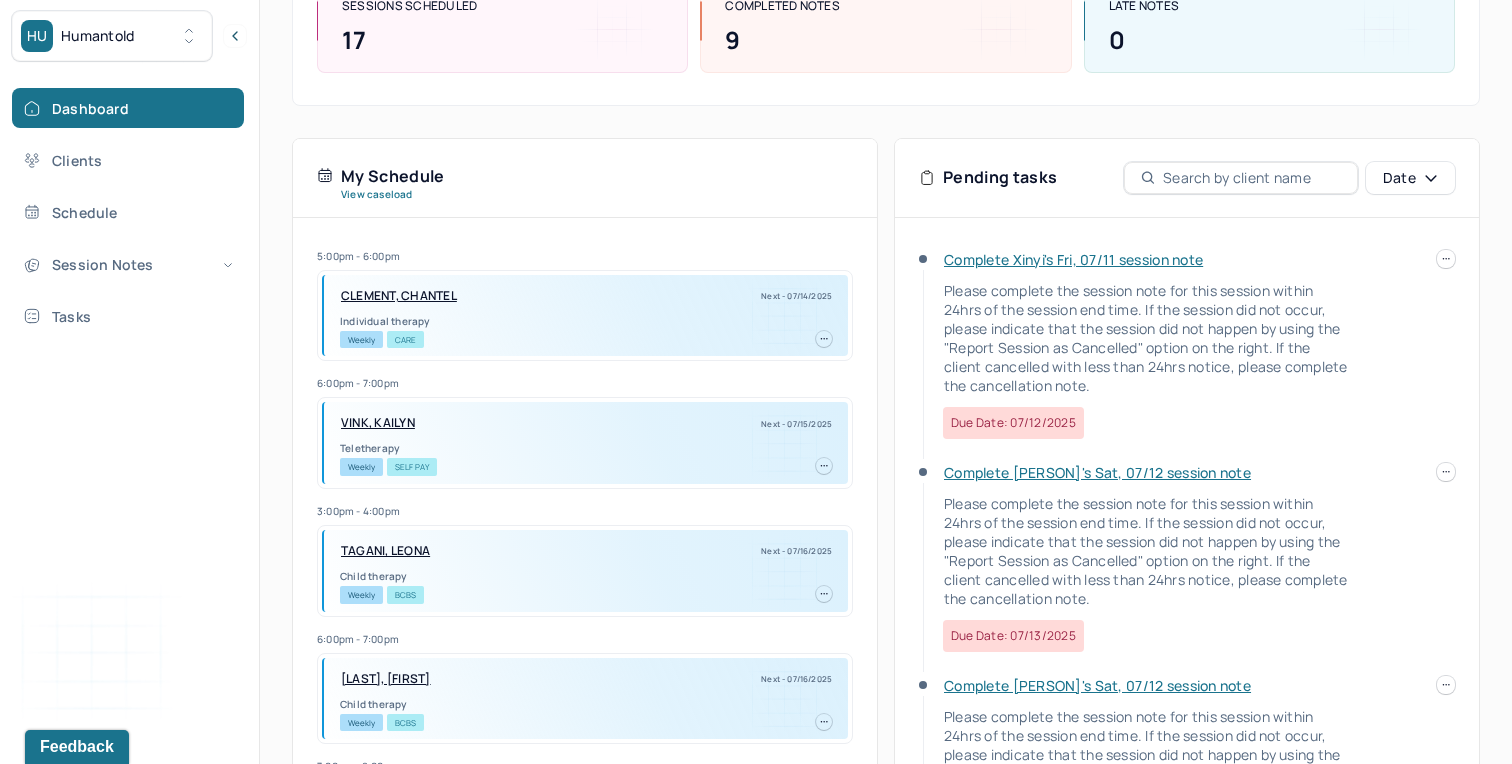 click on "Complete [PERSON]'s Fri, 07/11 session note Please complete the session note for this session within 24hrs of the session end time. If the session did not occur, please indicate that the session did not happen by using the "Report Session as Cancelled" option on the right. If the client cancelled with less than 24hrs notice, please complete the cancellation note. Due date: 07/12/2025     Complete [PERSON]'s Sat, 07/12 session note Please complete the session note for this session within 24hrs of the session end time. If the session did not occur, please indicate that the session did not happen by using the "Report Session as Cancelled" option on the right. If the client cancelled with less than 24hrs notice, please complete the cancellation note. Due date: 07/13/2025     Complete [PERSON]'s Sat, 07/12 session note Due date: 07/13/2025     Complete [PERSON]'s Sat, 07/12 session note Due date: 07/13/2025     Complete [PERSON]'s Sat, 07/12 session note Due date: 07/13/2025" at bounding box center (1187, 517) 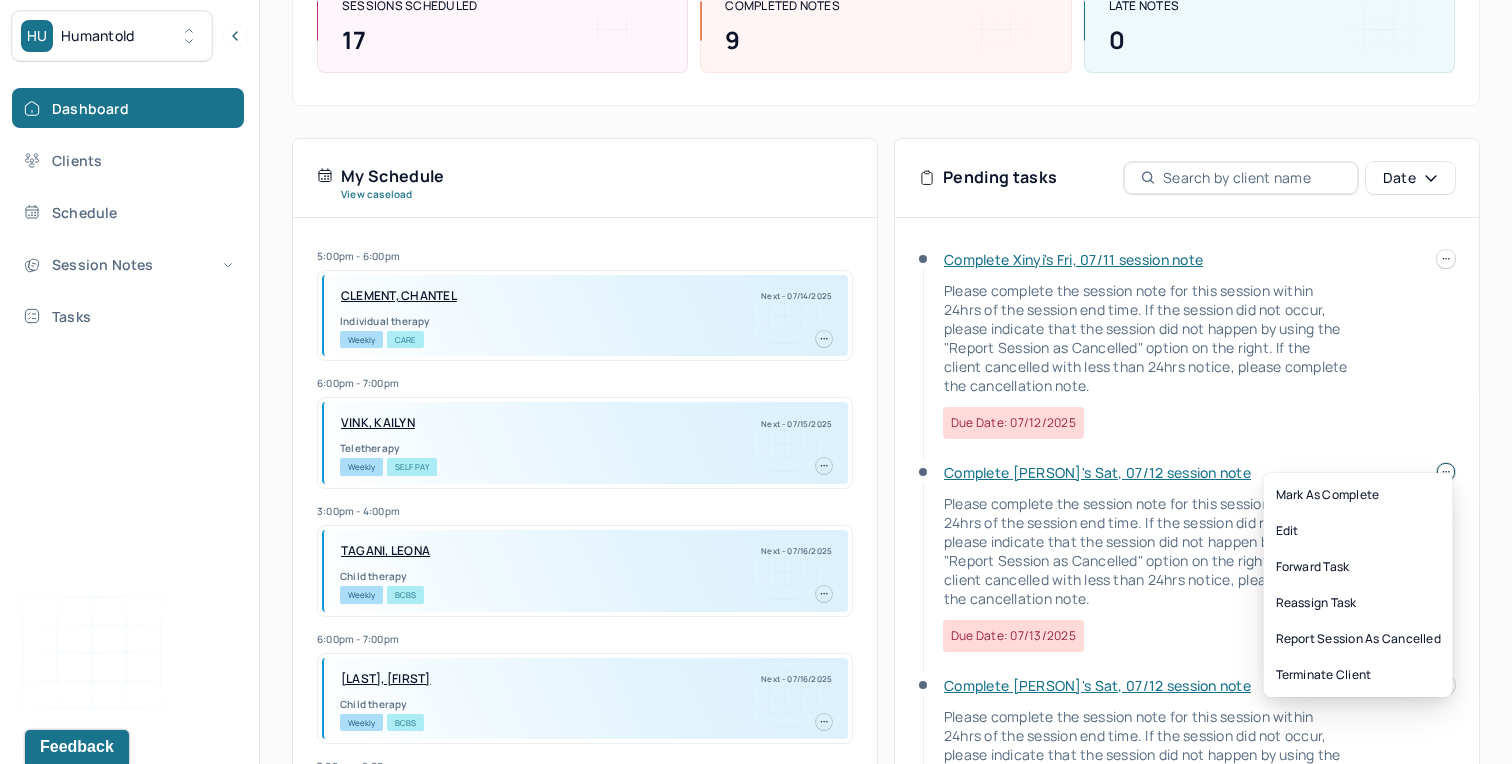 click at bounding box center [1446, 472] 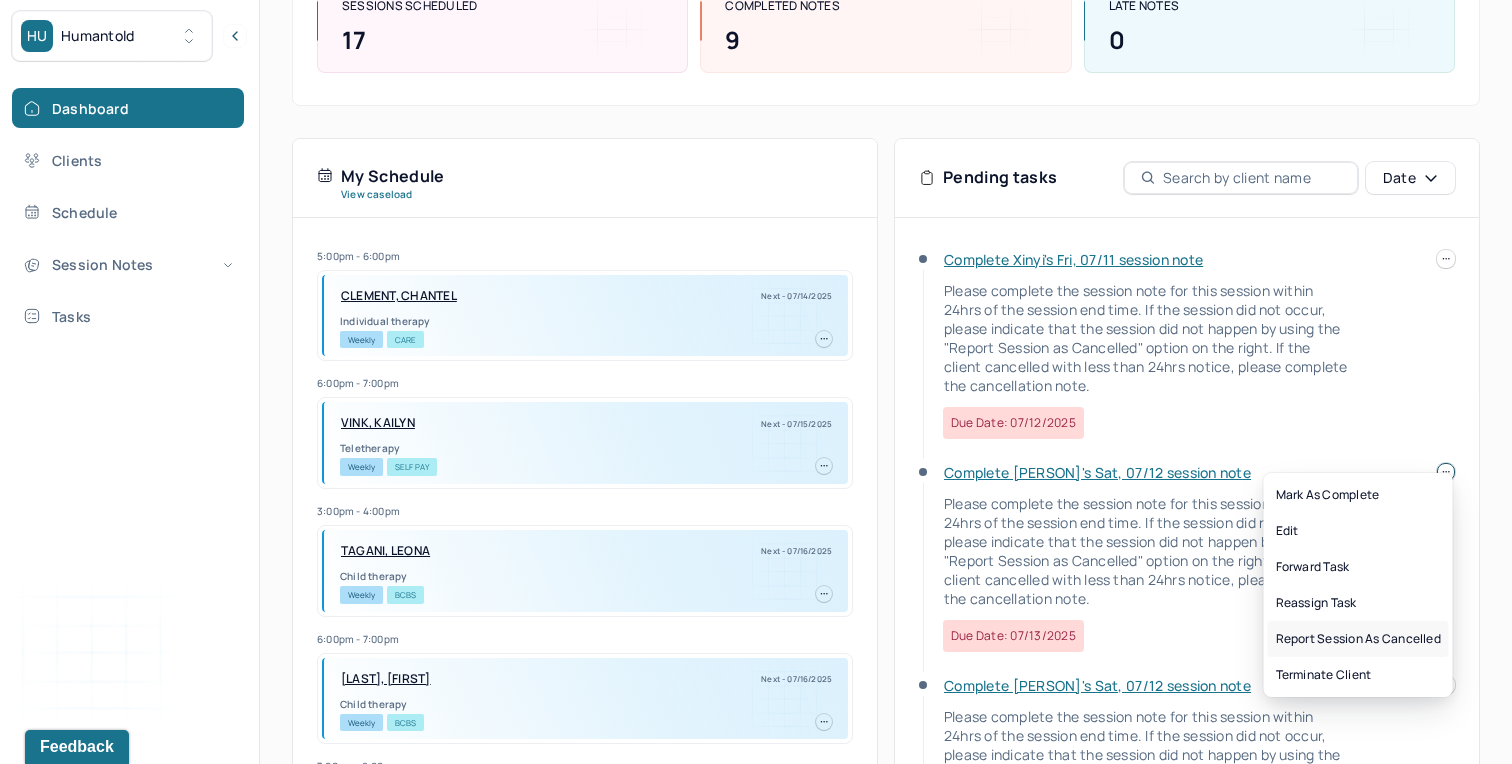 click on "Report session as cancelled" at bounding box center [1358, 639] 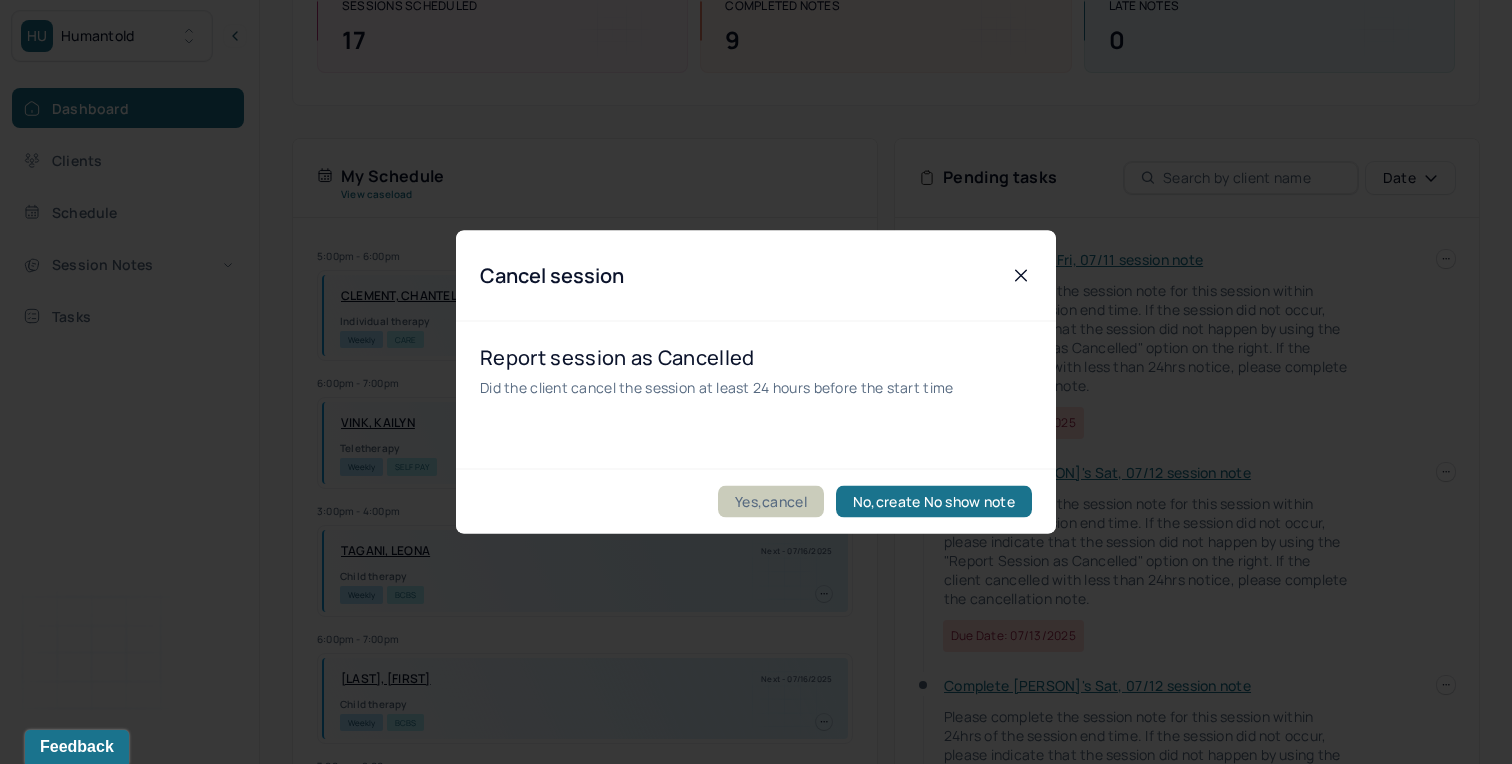 click on "Yes,cancel" at bounding box center (771, 502) 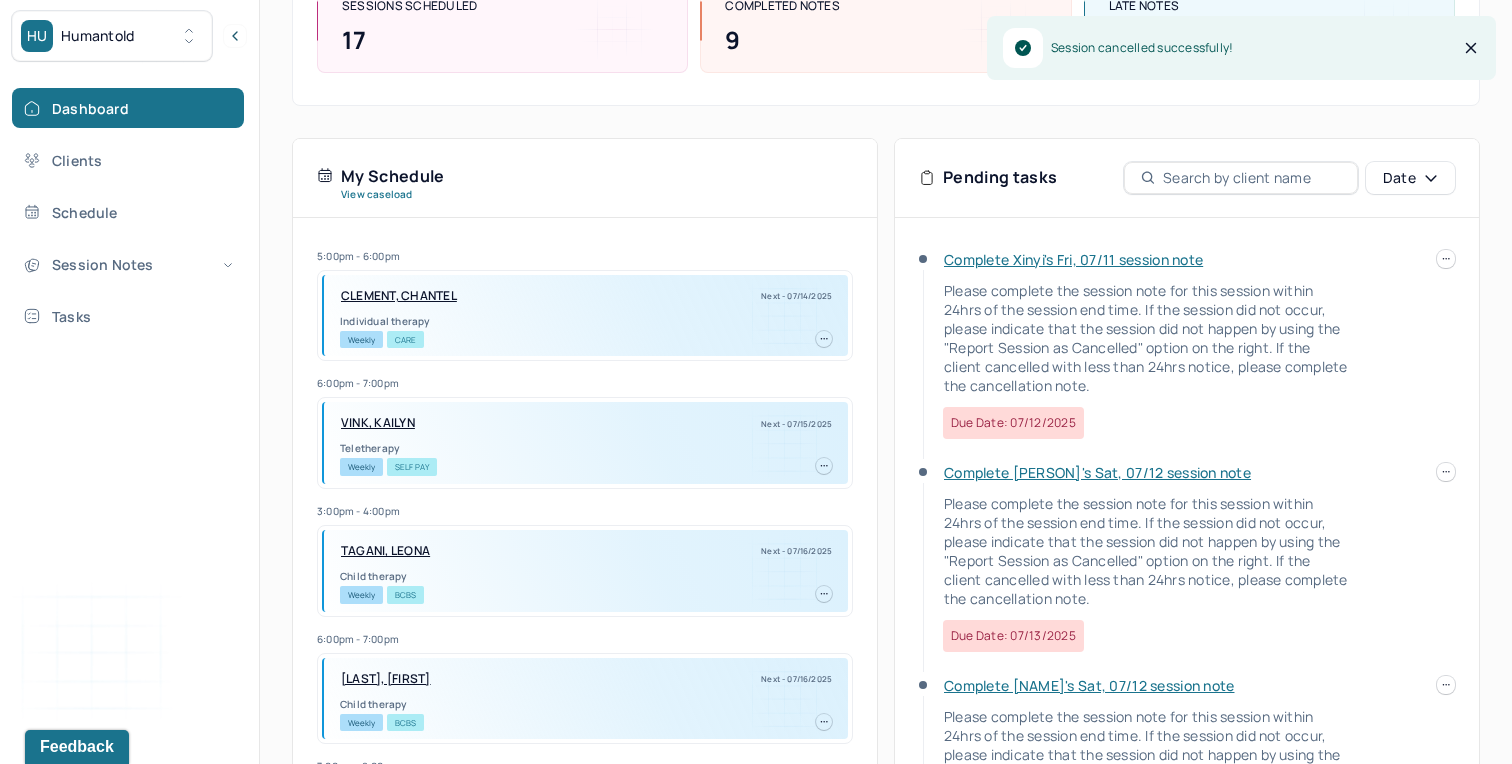 click on "Complete Xinyi's Fri, 07/11 session note" at bounding box center [1073, 259] 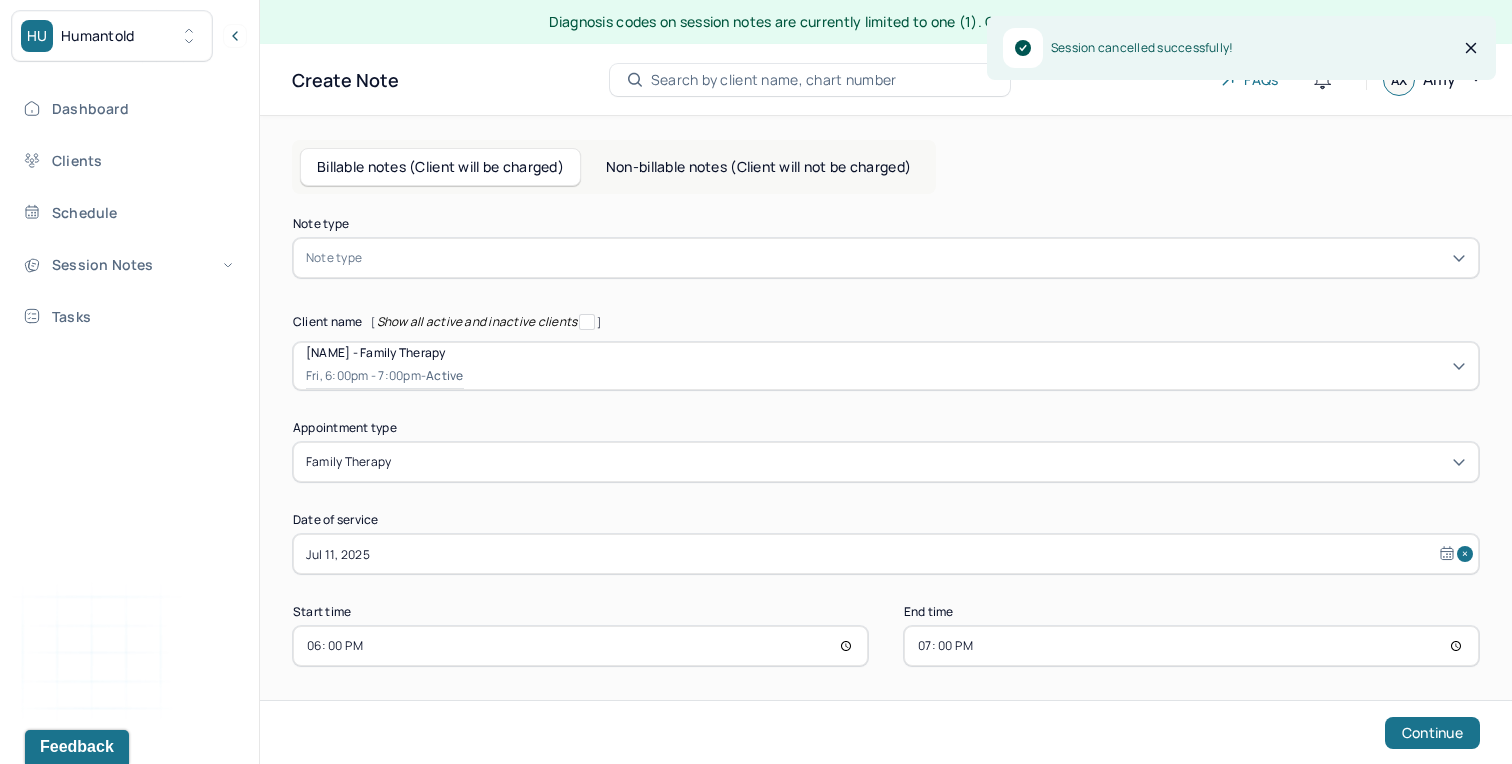 click at bounding box center [916, 258] 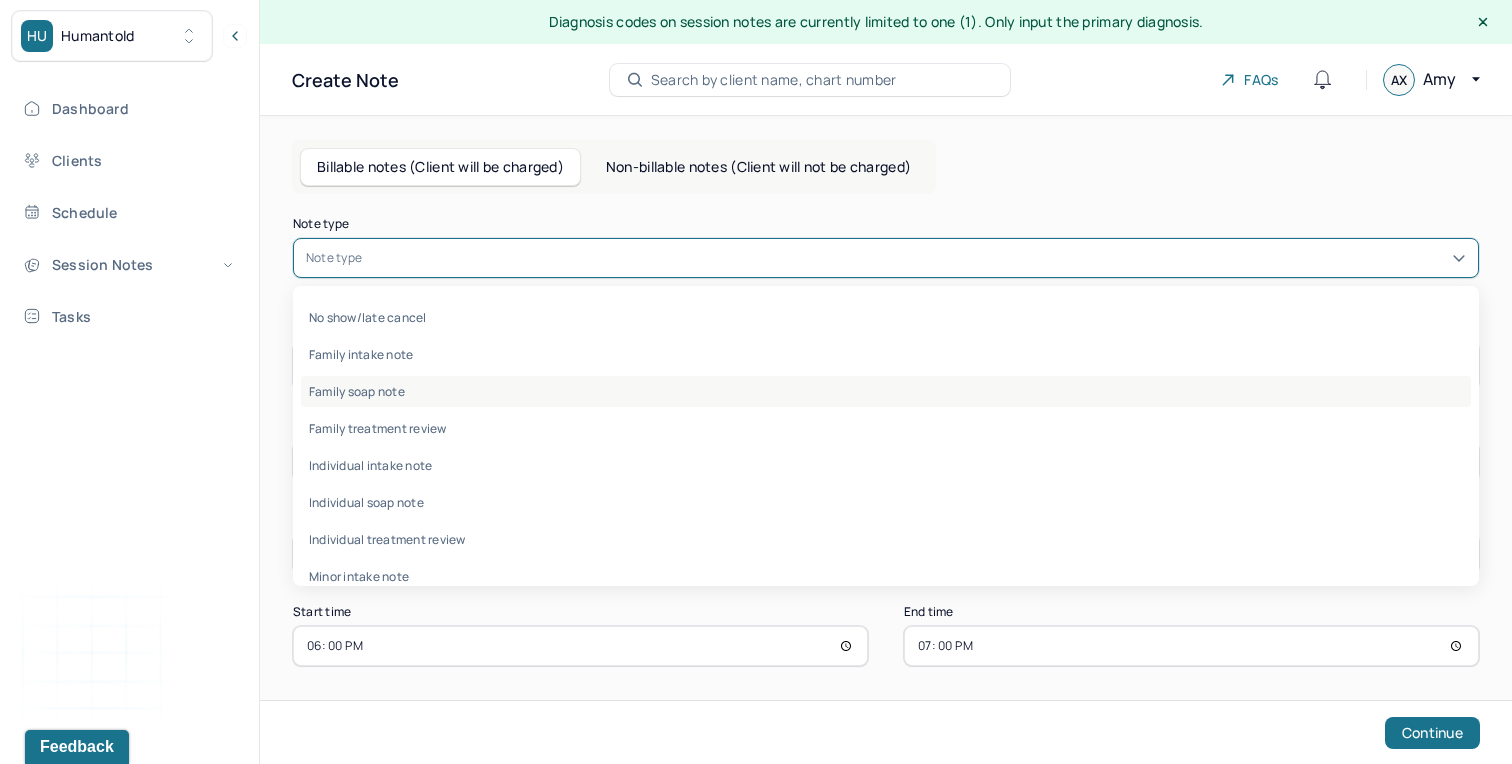 click on "Family soap note" at bounding box center [886, 391] 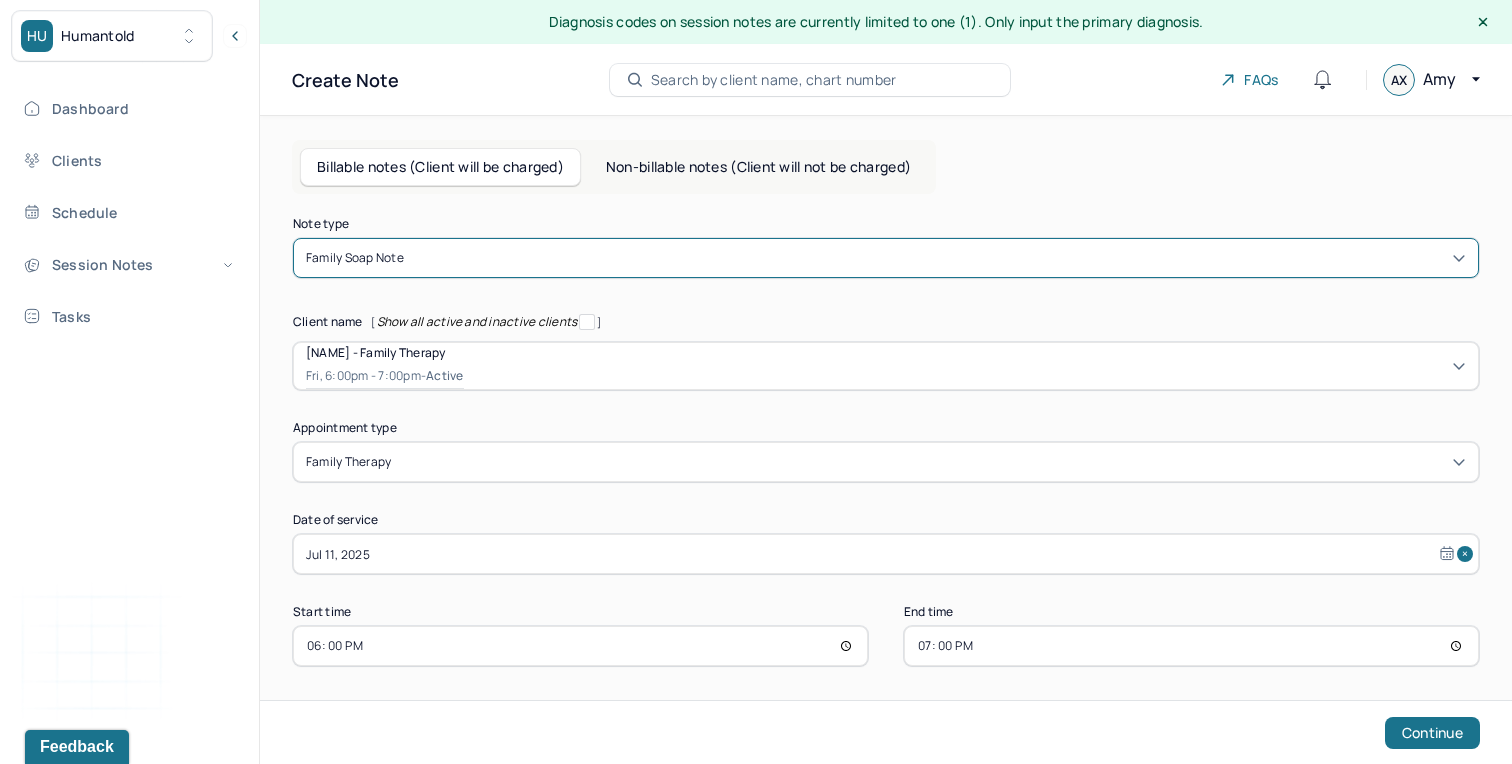 scroll, scrollTop: 7, scrollLeft: 0, axis: vertical 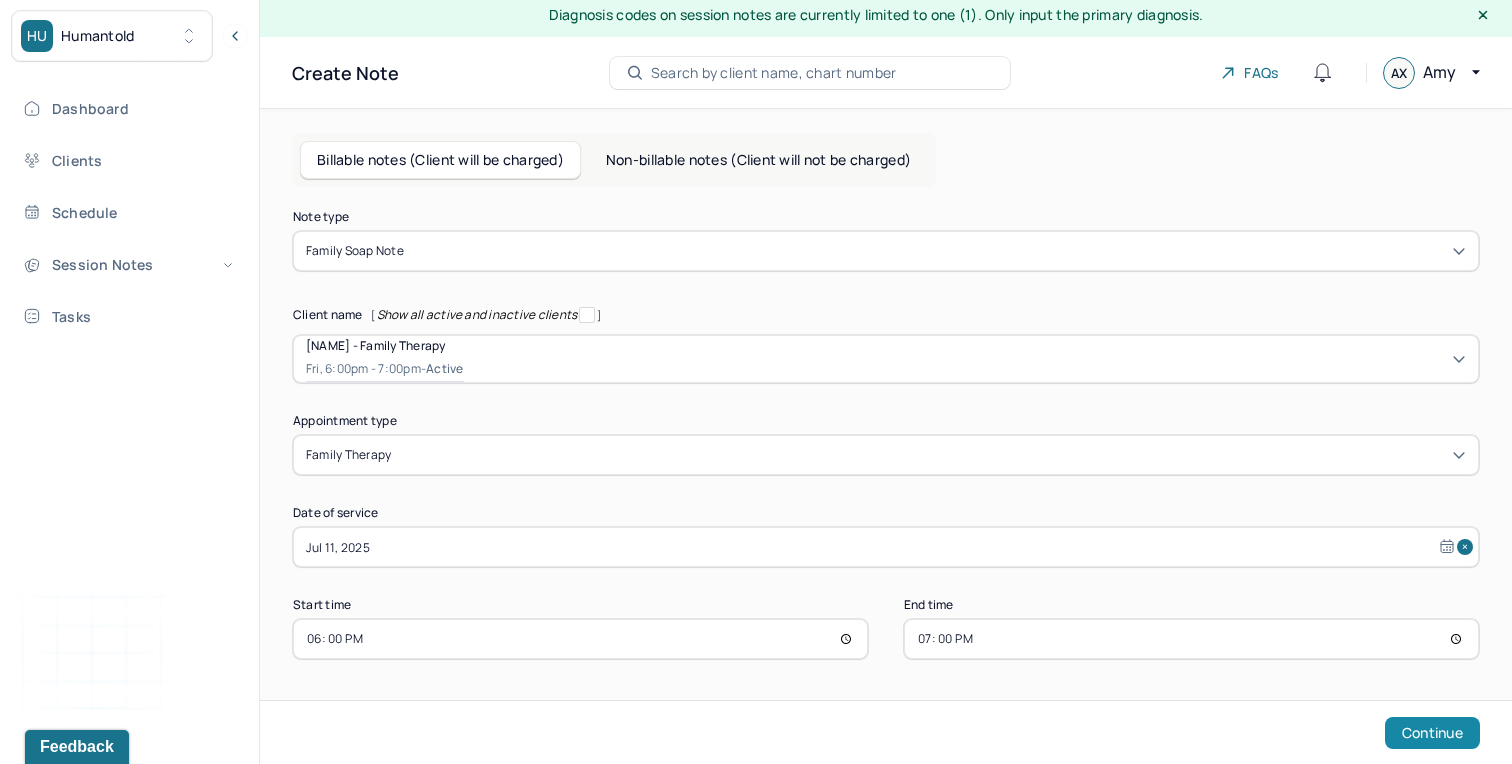 click on "Continue" at bounding box center [1432, 733] 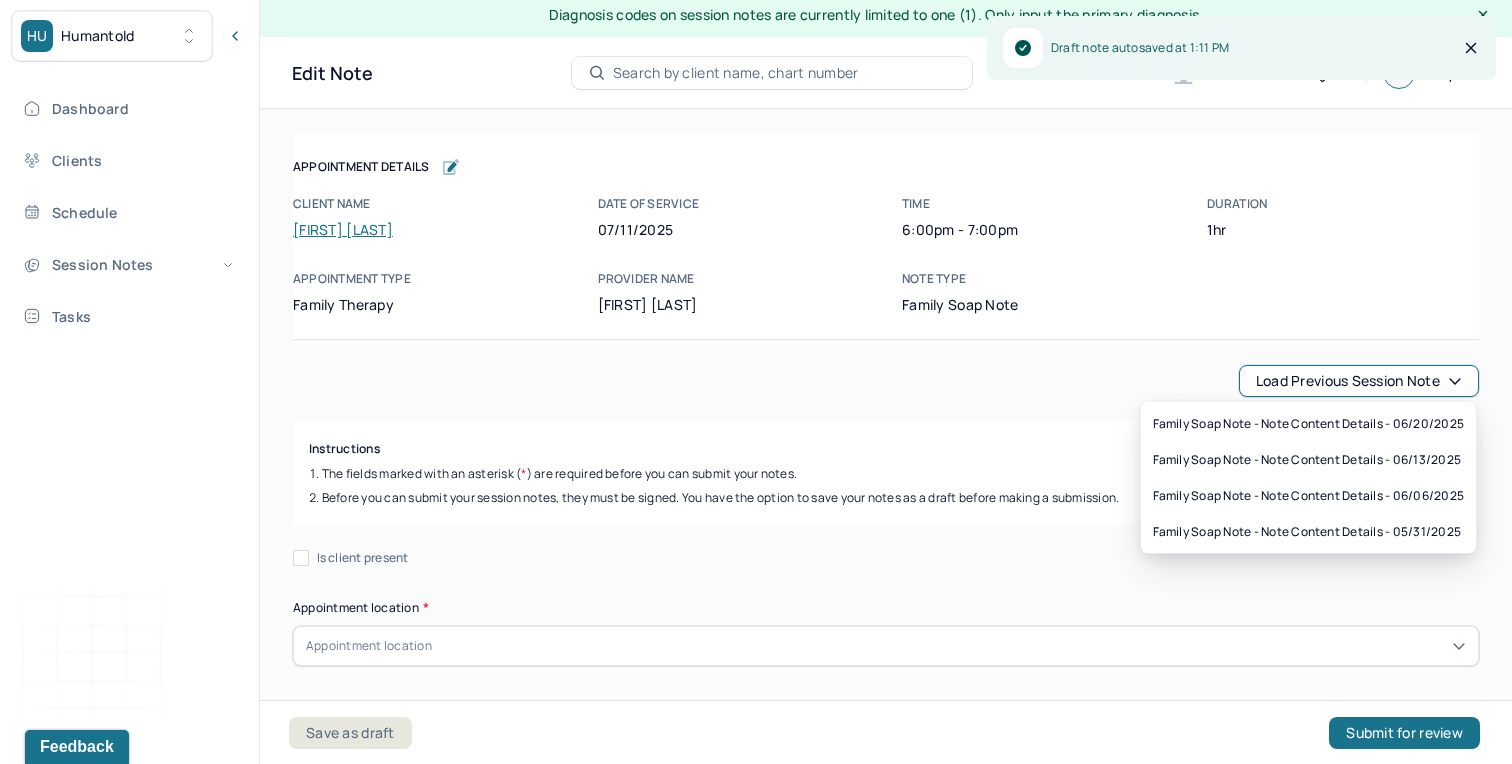 click on "Load previous session note" at bounding box center (1359, 381) 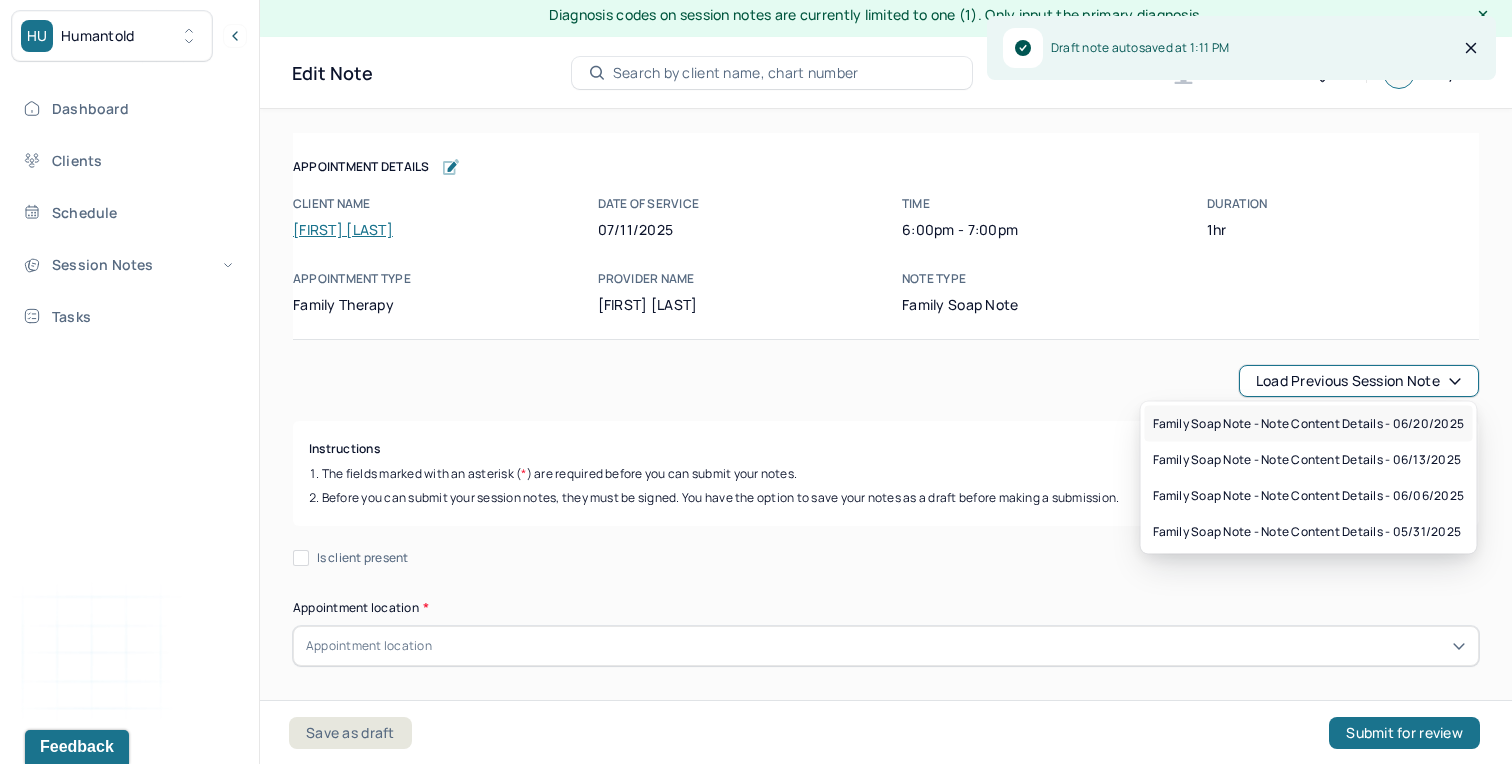 click on "Family soap note   - Note content Details -   06/20/2025" at bounding box center (1309, 424) 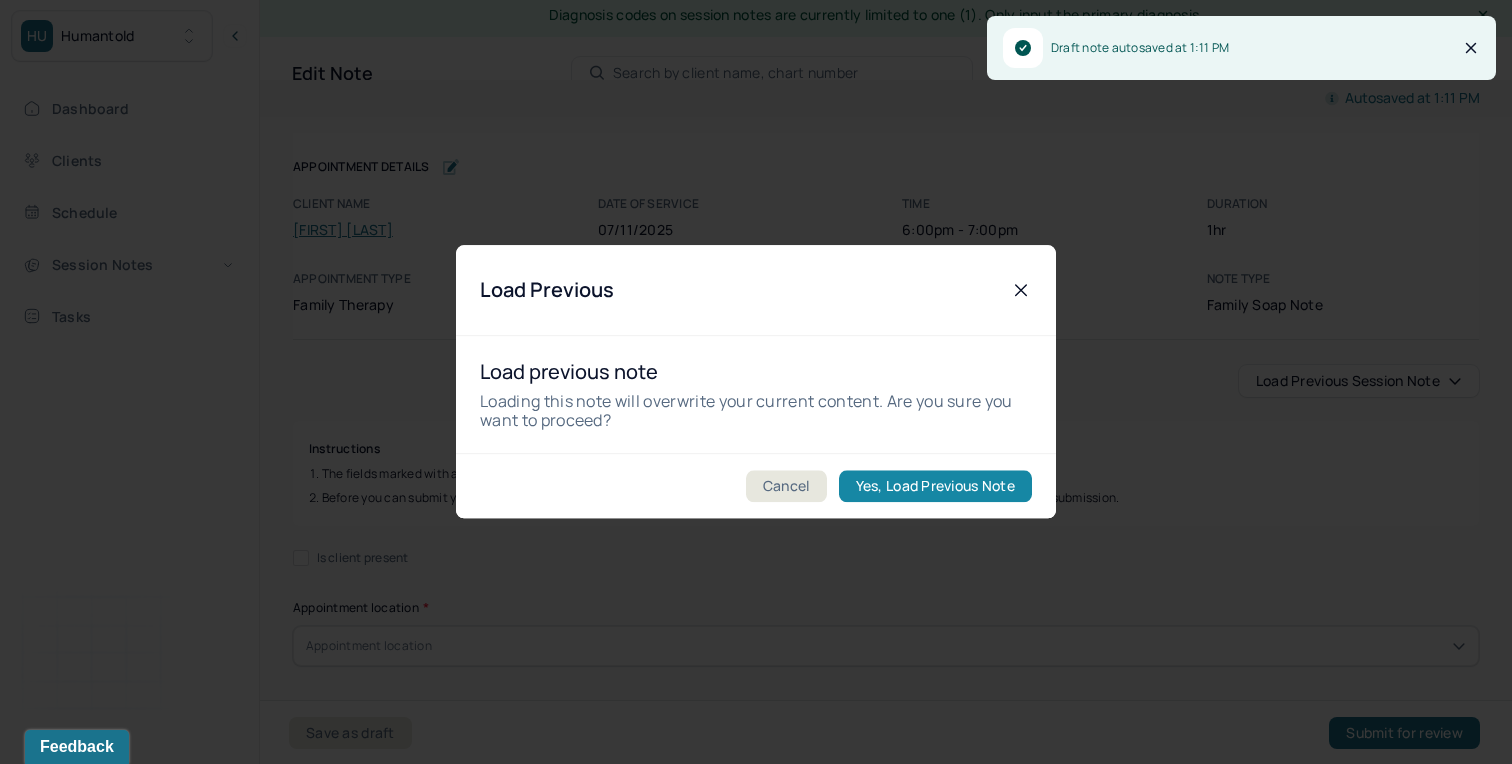 click on "Yes, Load Previous Note" at bounding box center (935, 487) 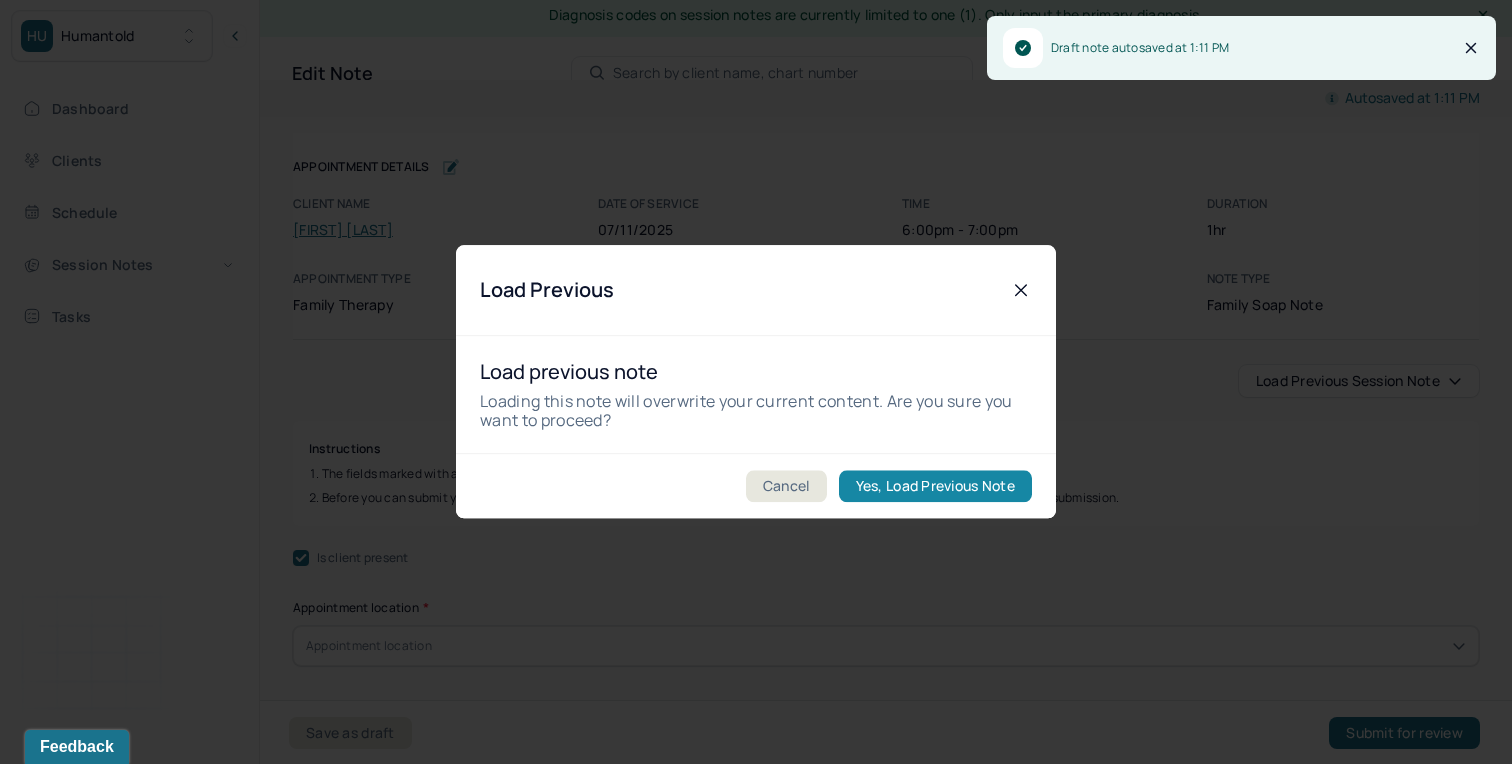 checkbox on "true" 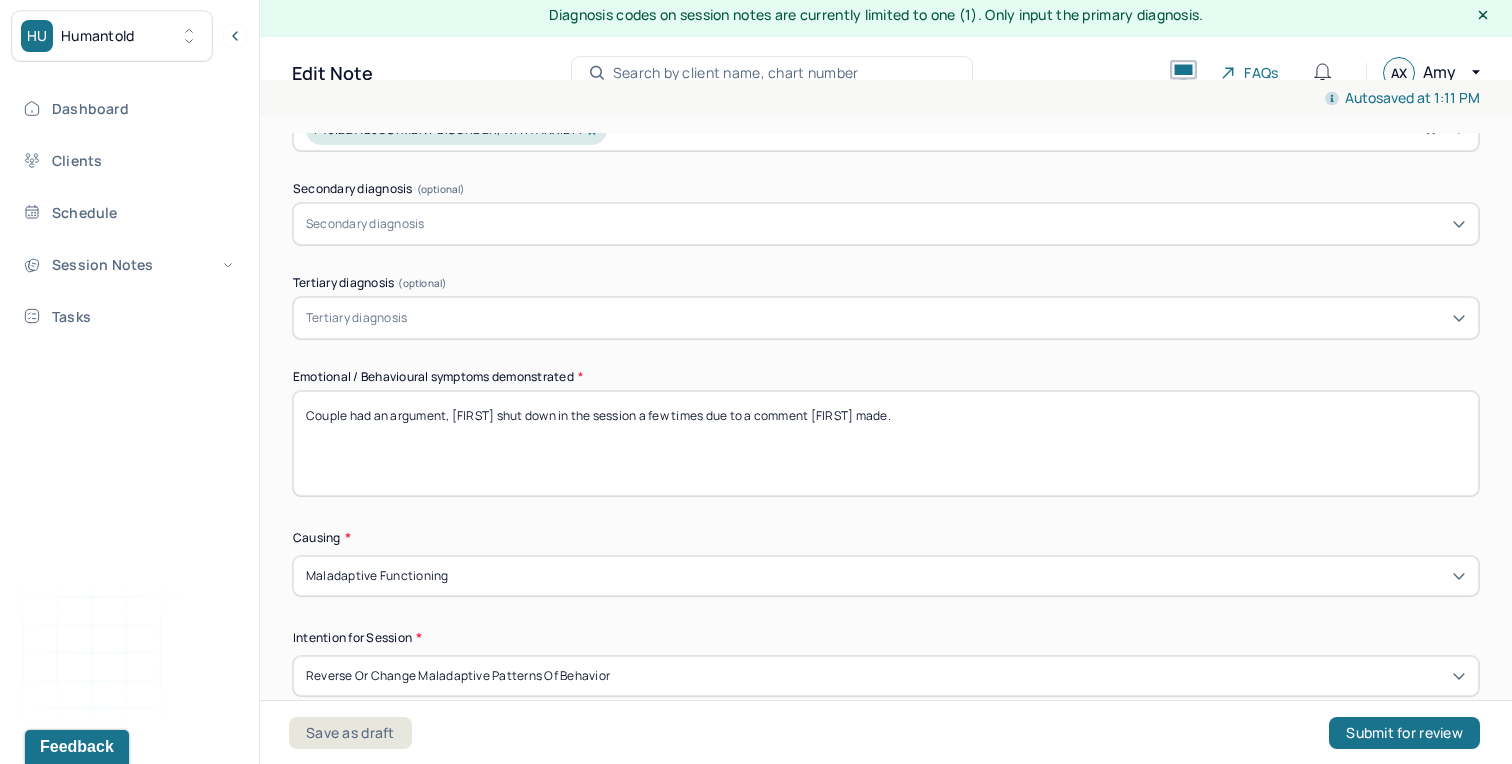 scroll, scrollTop: 619, scrollLeft: 0, axis: vertical 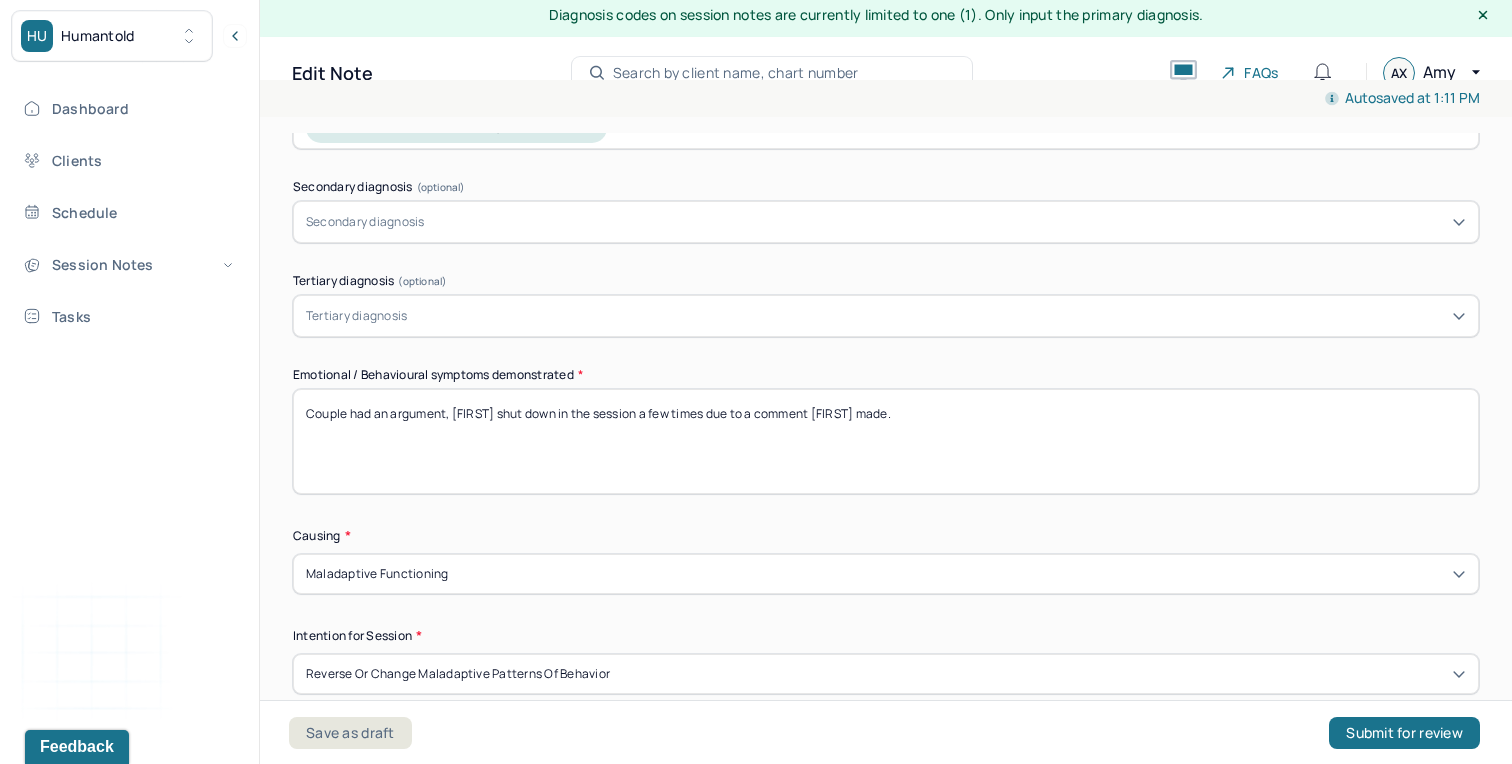 drag, startPoint x: 888, startPoint y: 413, endPoint x: 351, endPoint y: 414, distance: 537.0009 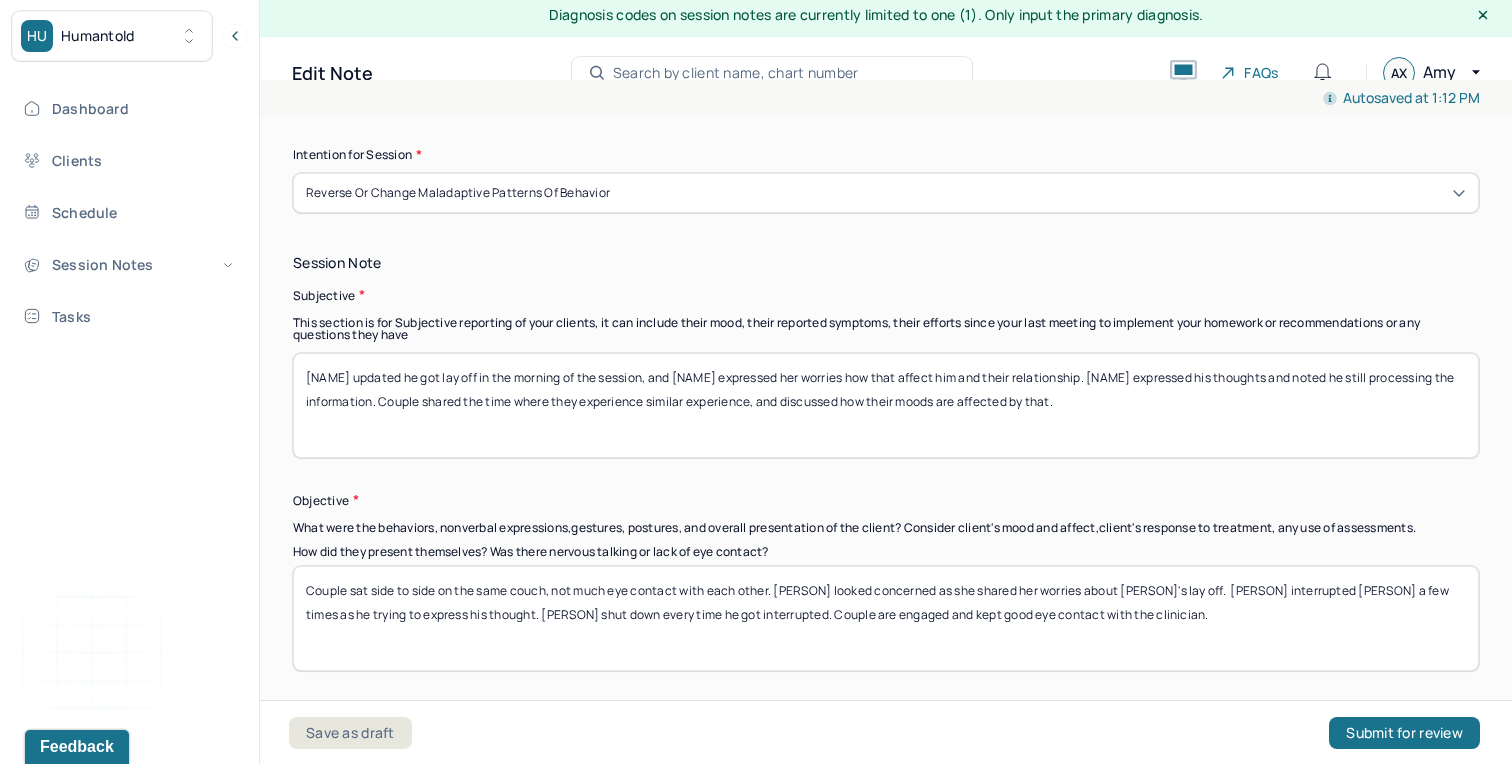 scroll, scrollTop: 1105, scrollLeft: 0, axis: vertical 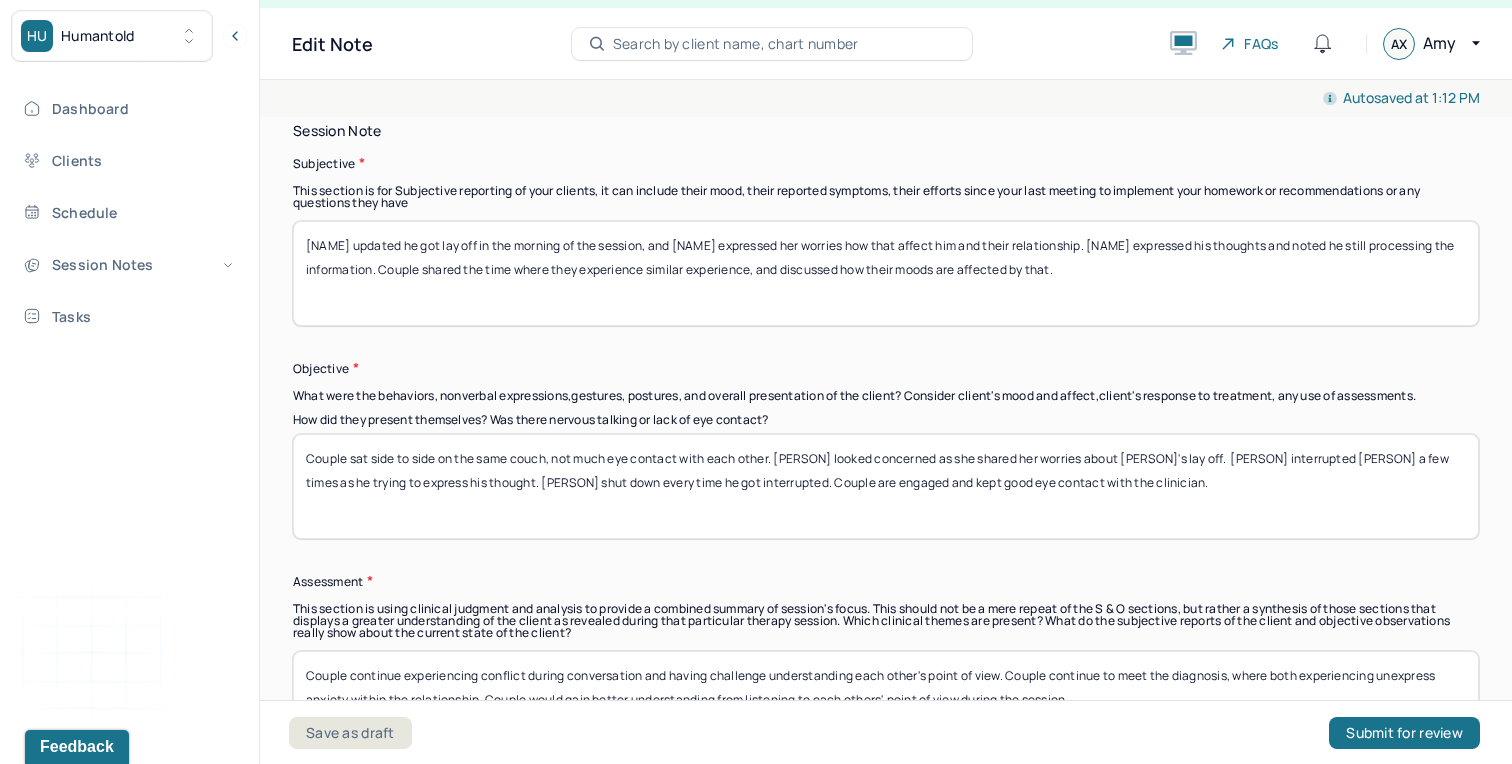 type on "Couple were calm, engaged, willing to show patient and listen when one is speaking." 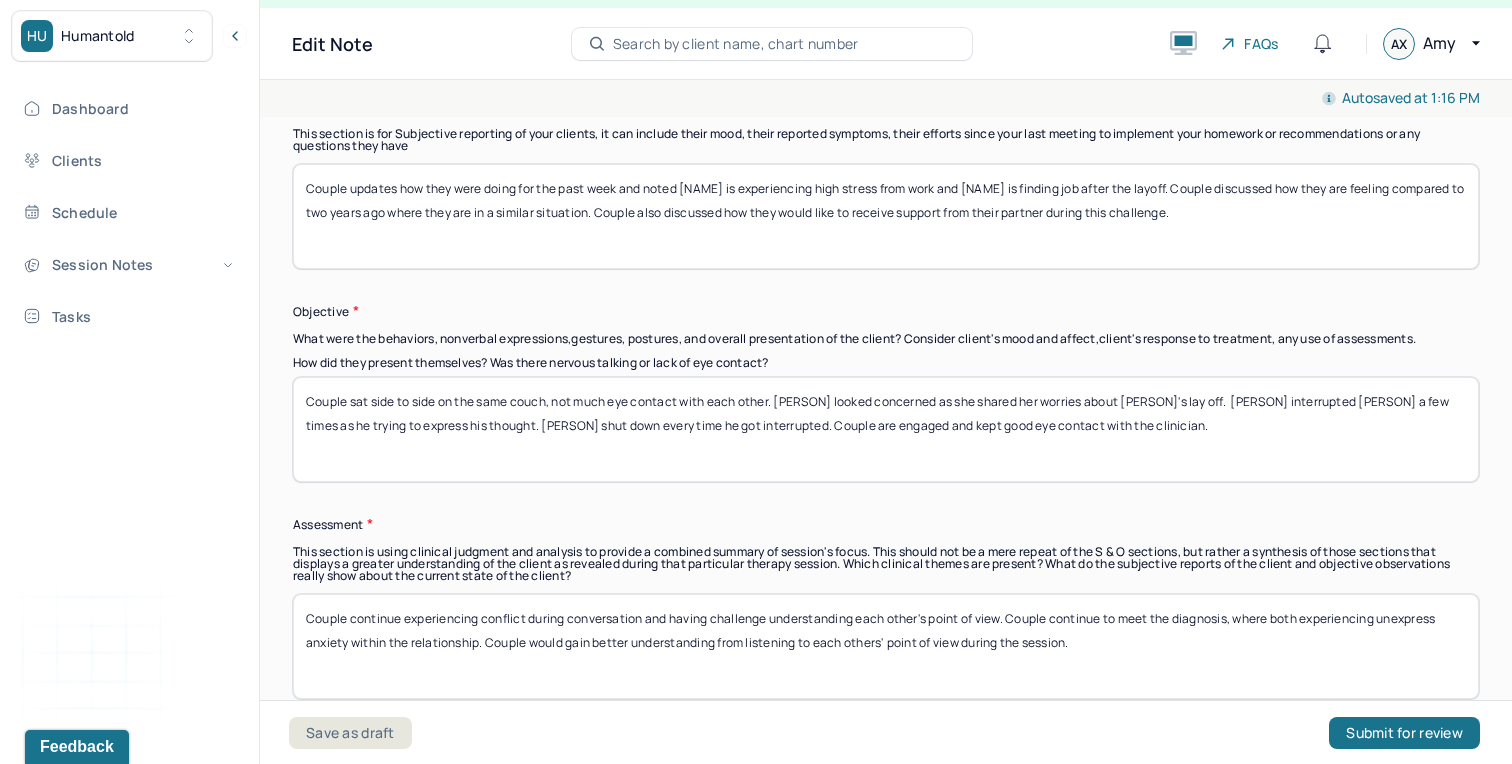 scroll, scrollTop: 1277, scrollLeft: 0, axis: vertical 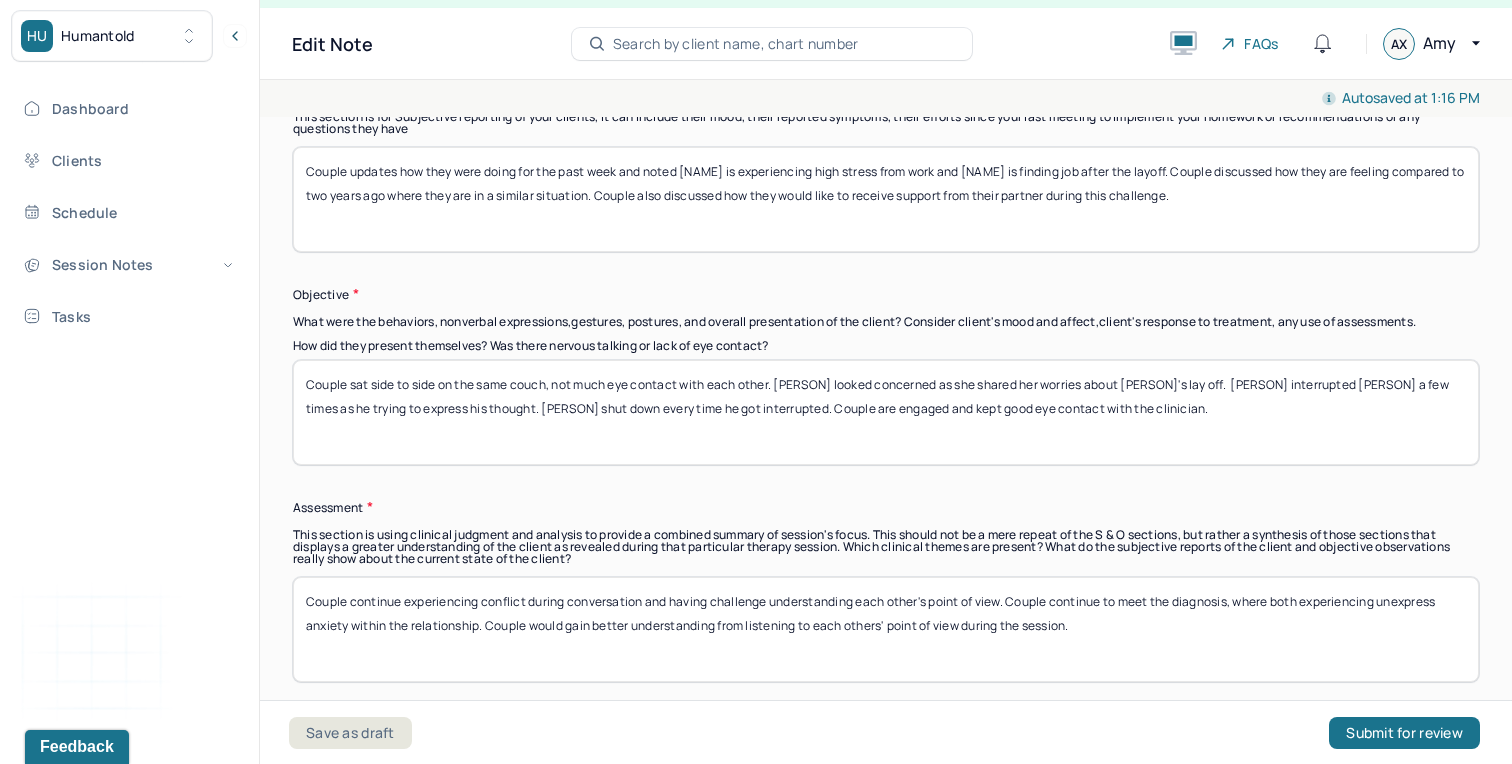 click on "Couple updates how they were doing for the past week and noted [NAME] is experiencing high stress from work and [NAME] is finding job after the layoff. Couple discussed how they are feeling compared to two years ago where they are in a similar situation. Couple also discussed how they would like to receive support from their partner during this challenge." at bounding box center (886, 199) 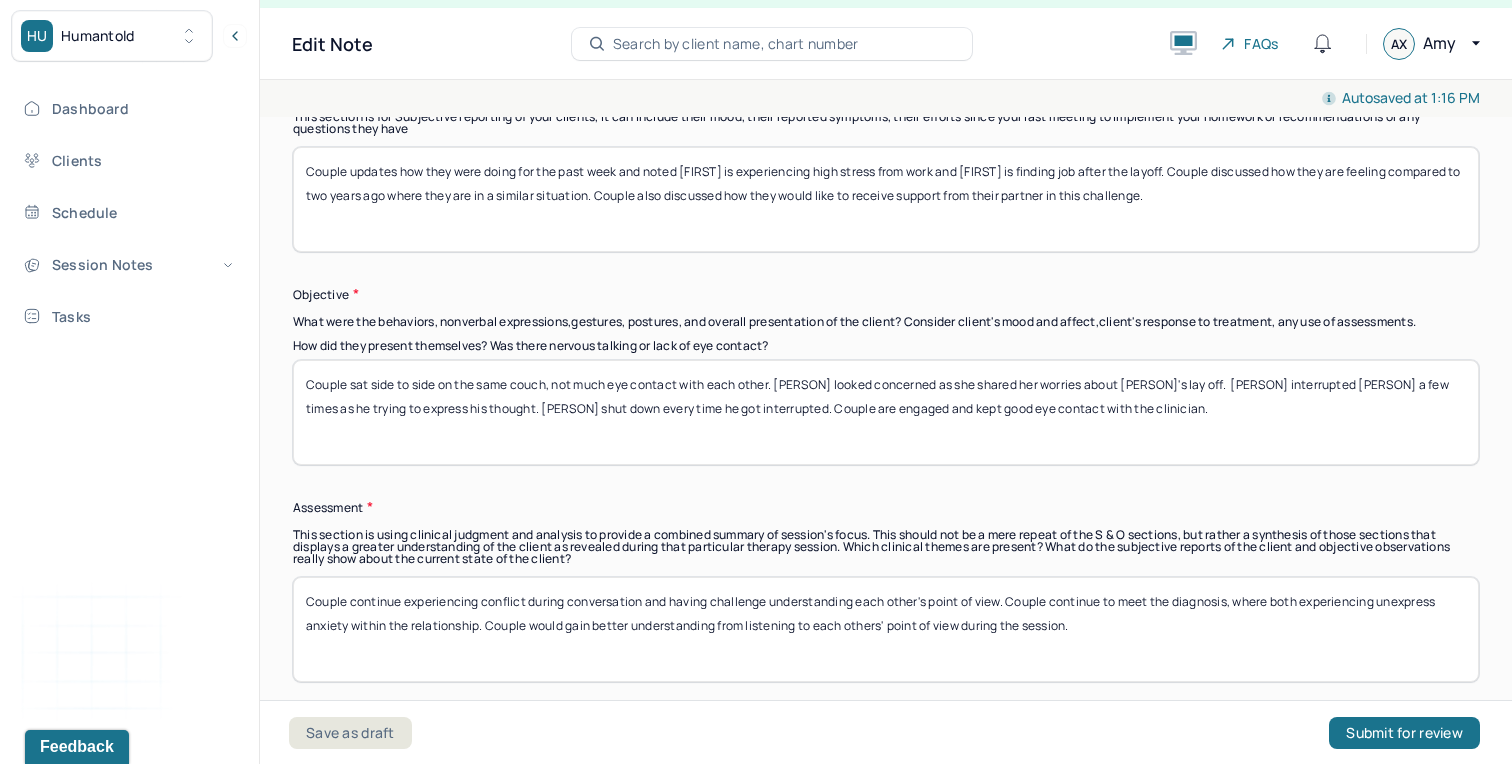 type on "Couple updates how they were doing for the past week and noted [FIRST] is experiencing high stress from work and [FIRST] is finding job after the layoff. Couple discussed how they are feeling compared to two years ago where they are in a similar situation. Couple also discussed how they would like to receive support from their partner in this challenge." 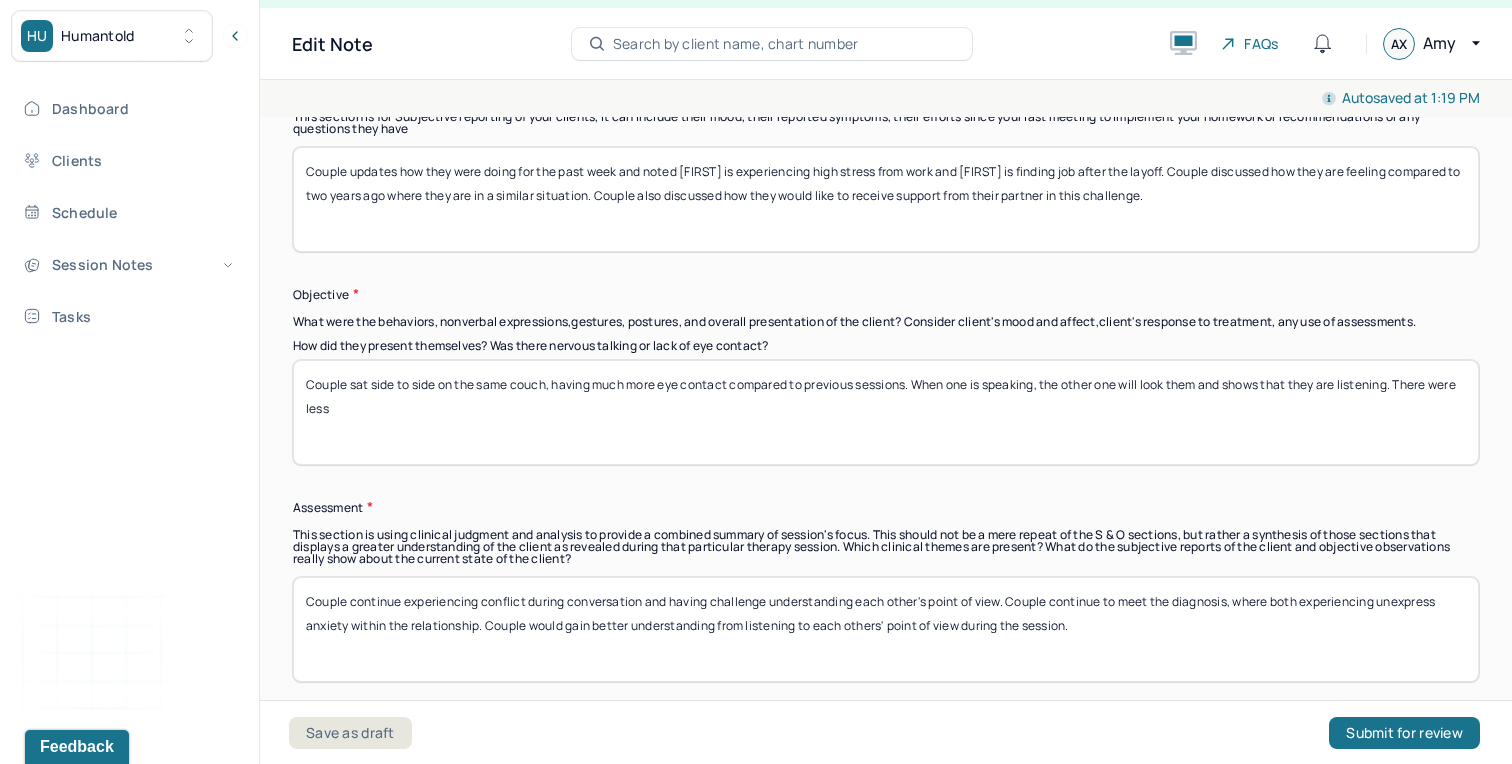 paste on "interruption" 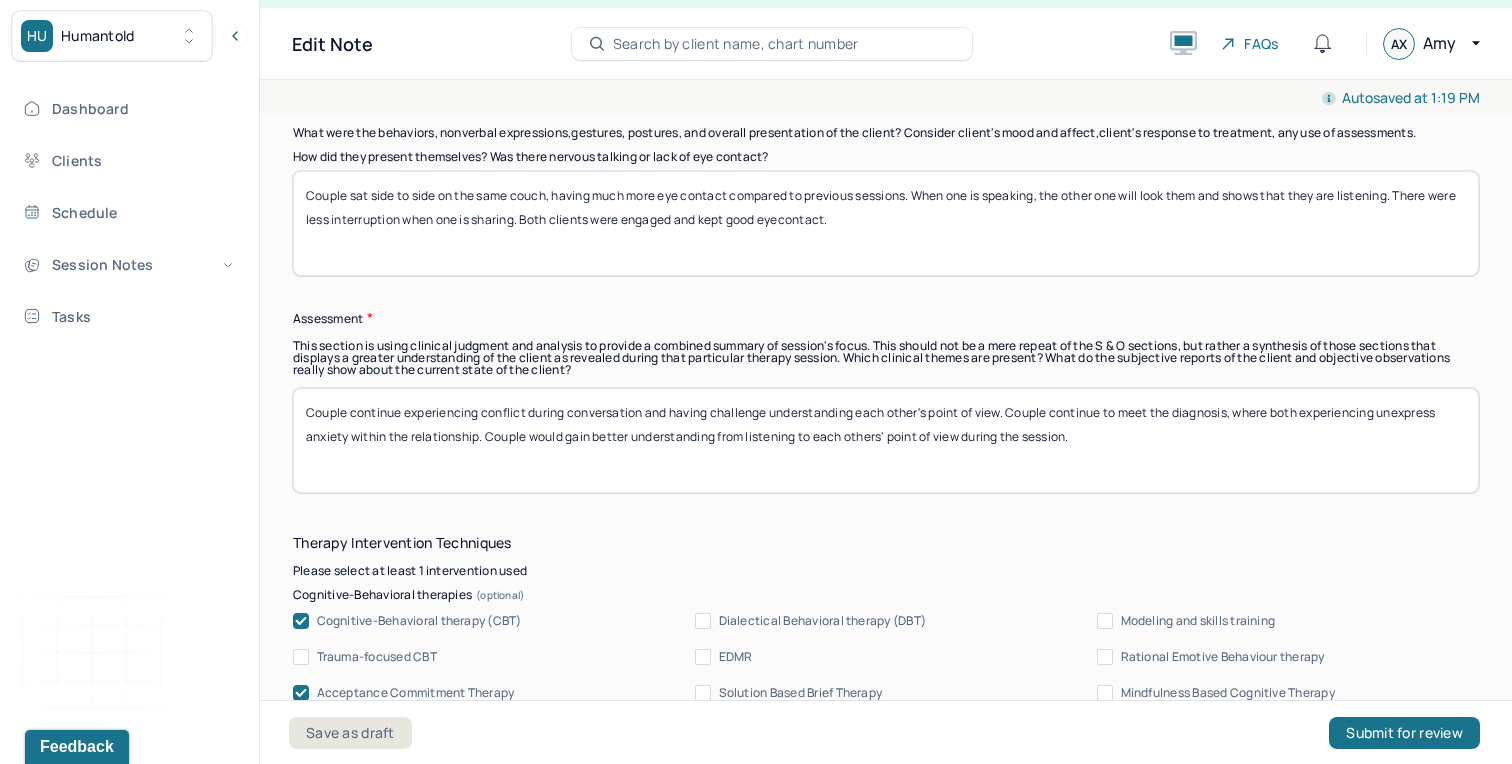 scroll, scrollTop: 1473, scrollLeft: 0, axis: vertical 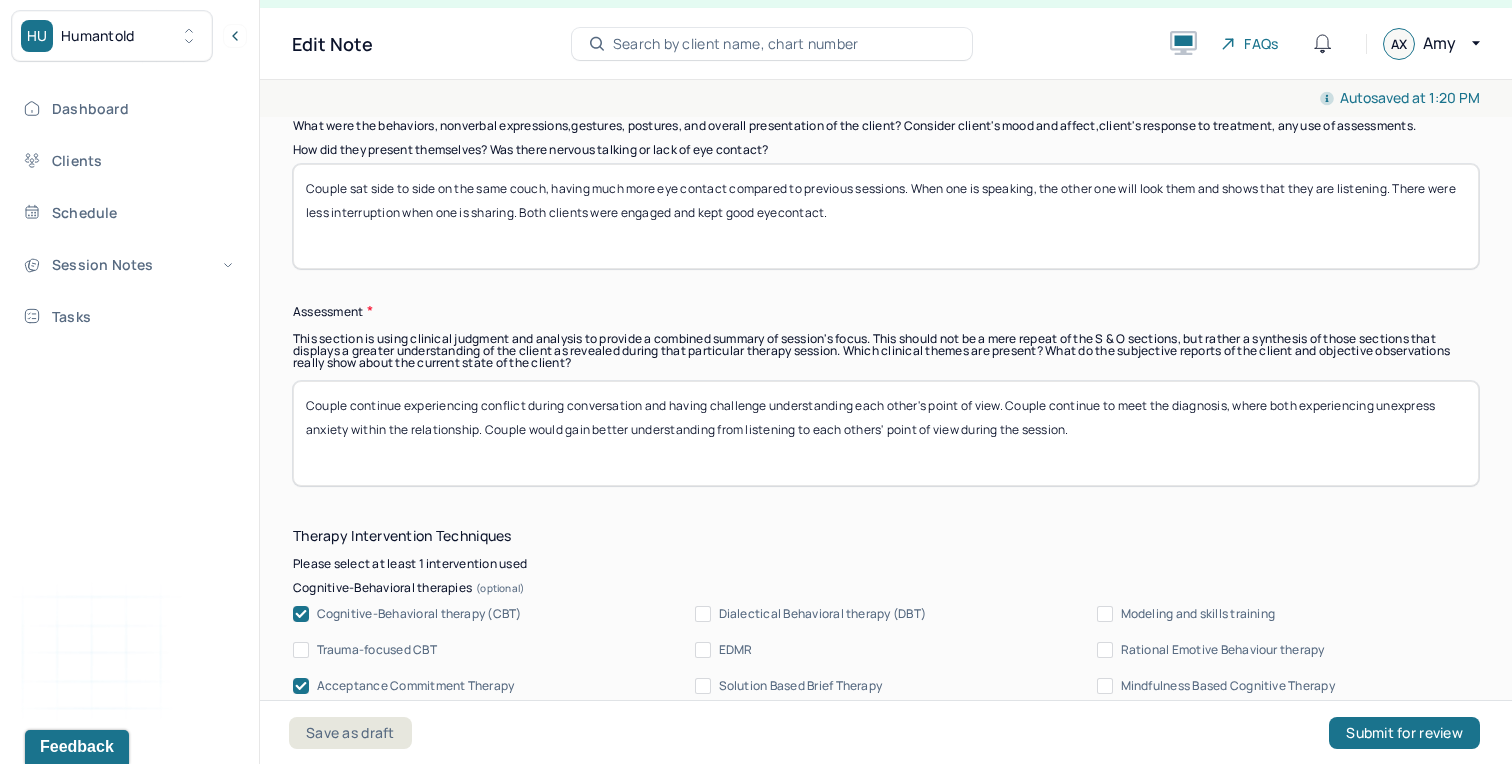 click on "Couple sat side to side on the same couch, having much more eye contact compared to previous sessions. When one is speaking, the other one will look them and shows that they are listening. There were less interruption when one is sharing. Both clients were engaged and kept good eyecontact." at bounding box center [886, 216] 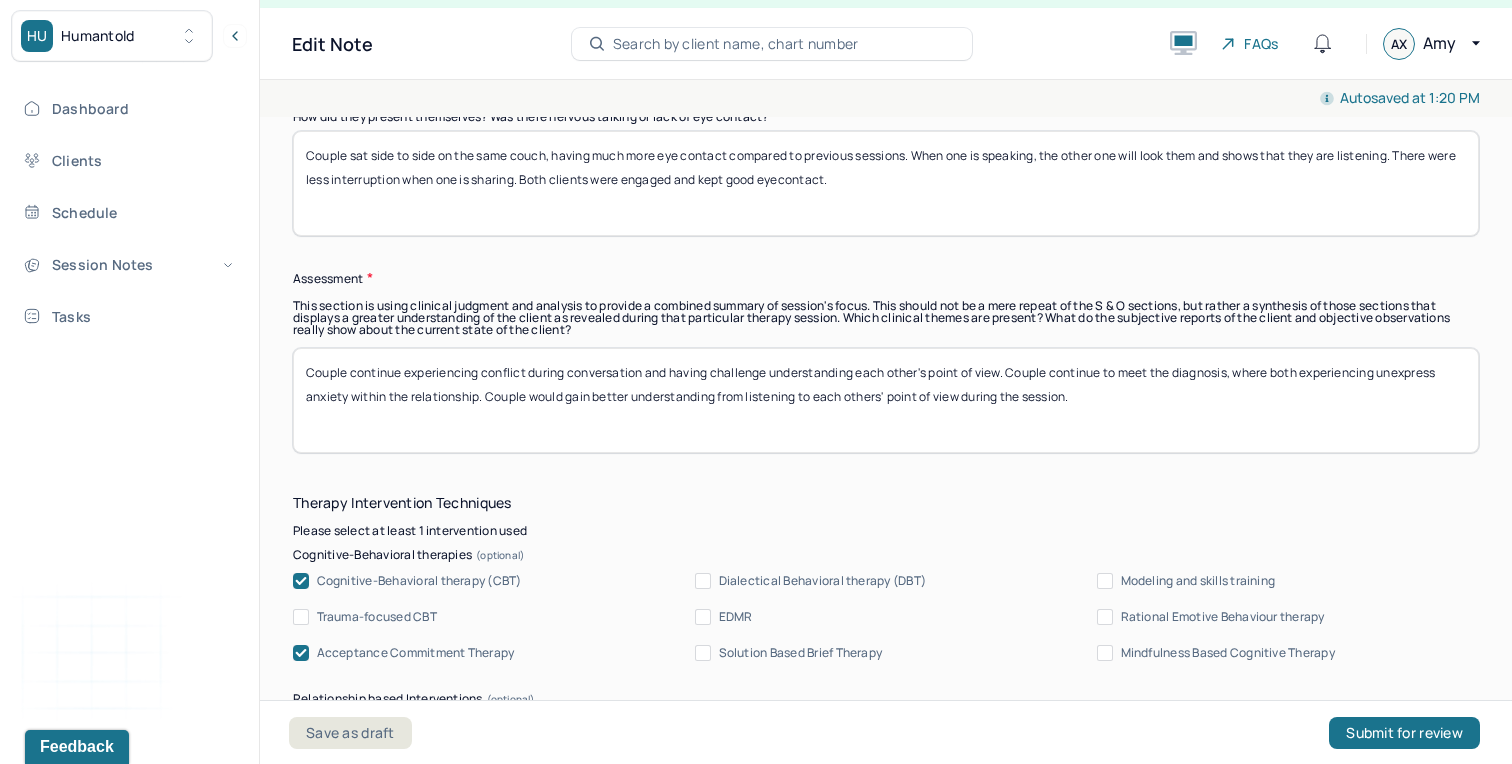 drag, startPoint x: 1086, startPoint y: 397, endPoint x: 349, endPoint y: 372, distance: 737.4239 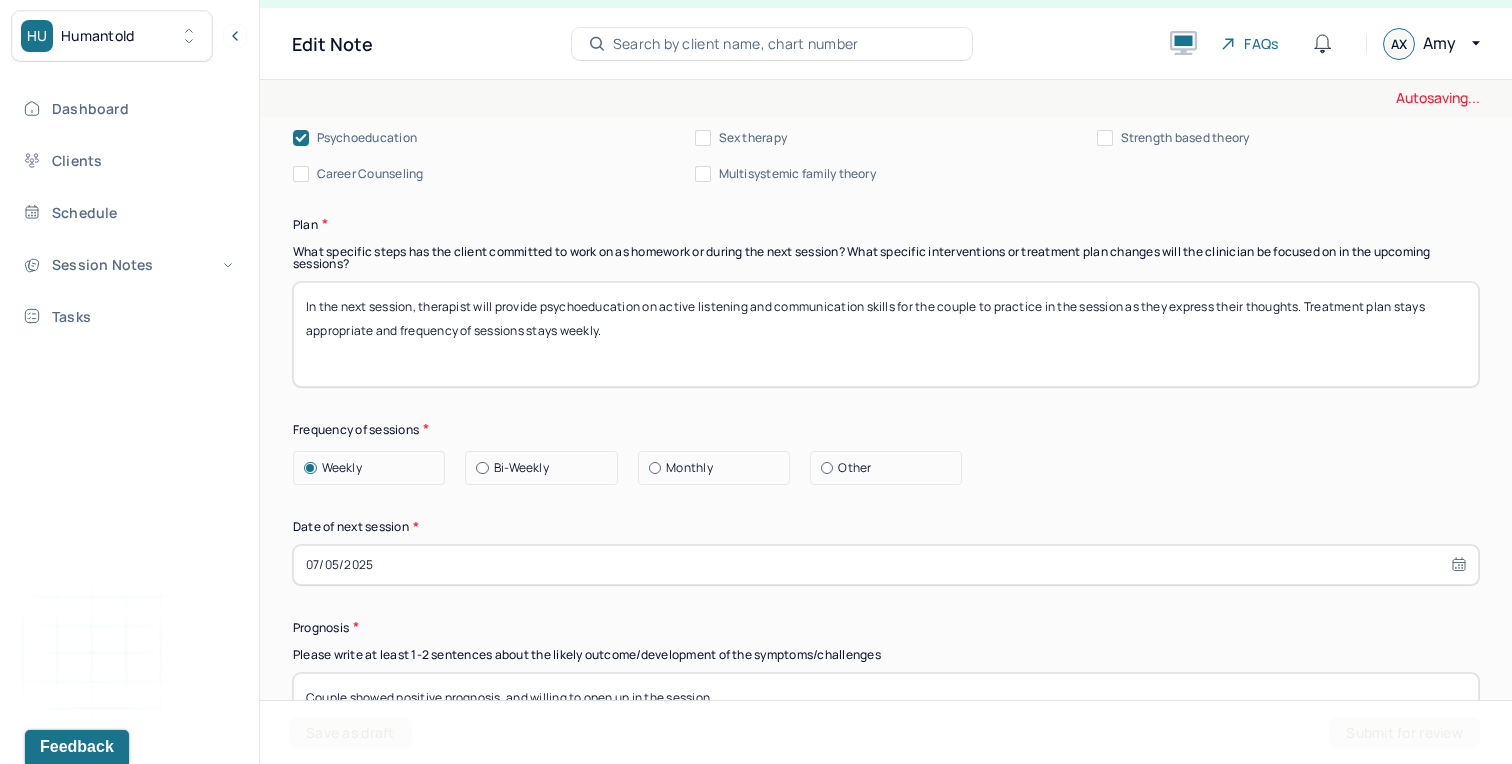 scroll, scrollTop: 2290, scrollLeft: 0, axis: vertical 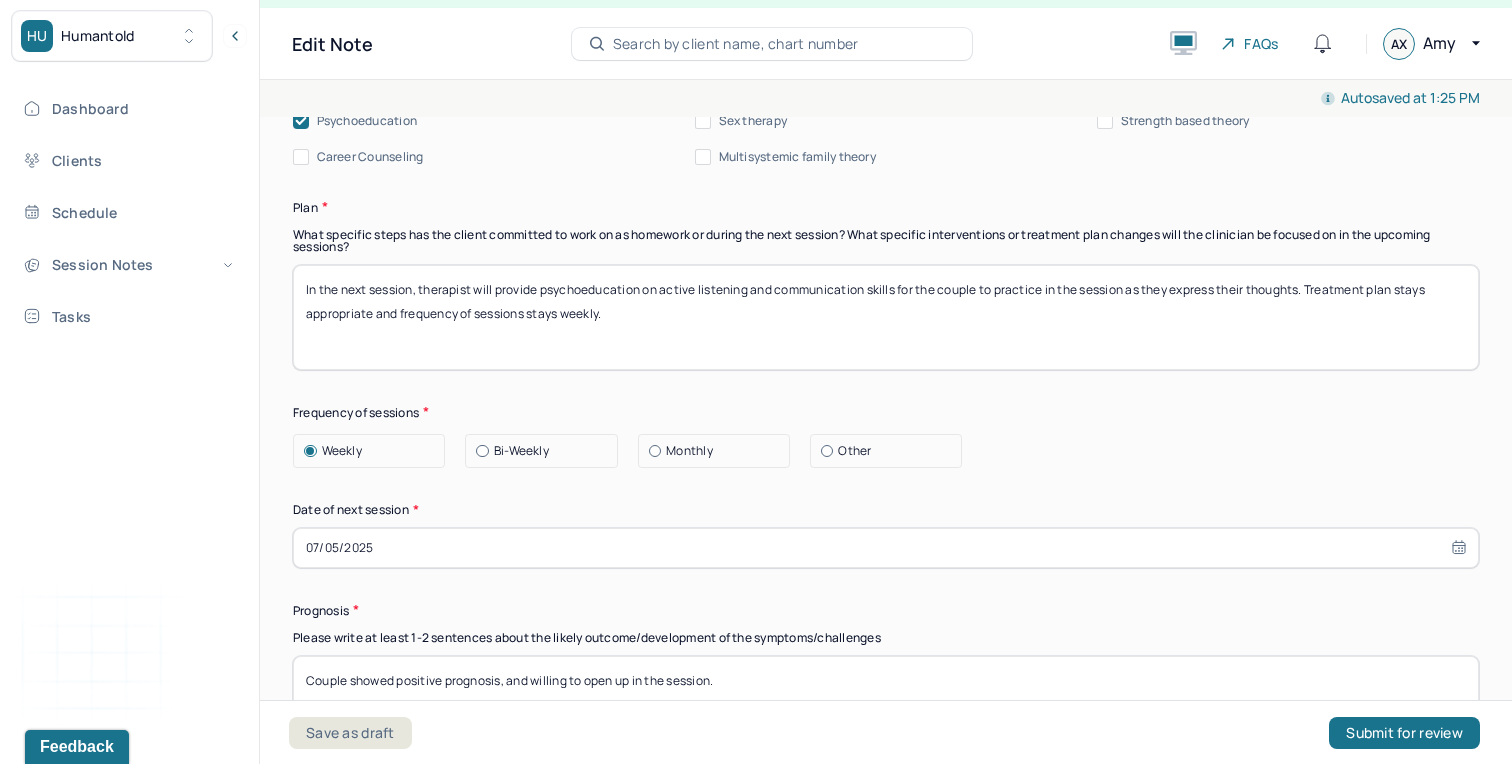 type on "Couple showing more willingness to listen and understanding toward each other, but continue to experiencing a hard time communicating to be on the same page and that leads to argument in the relationship. Couple continue to meet the diagnosis. Active listening was introduced to the couple, and they showed willingness to try after the therapist explained it." 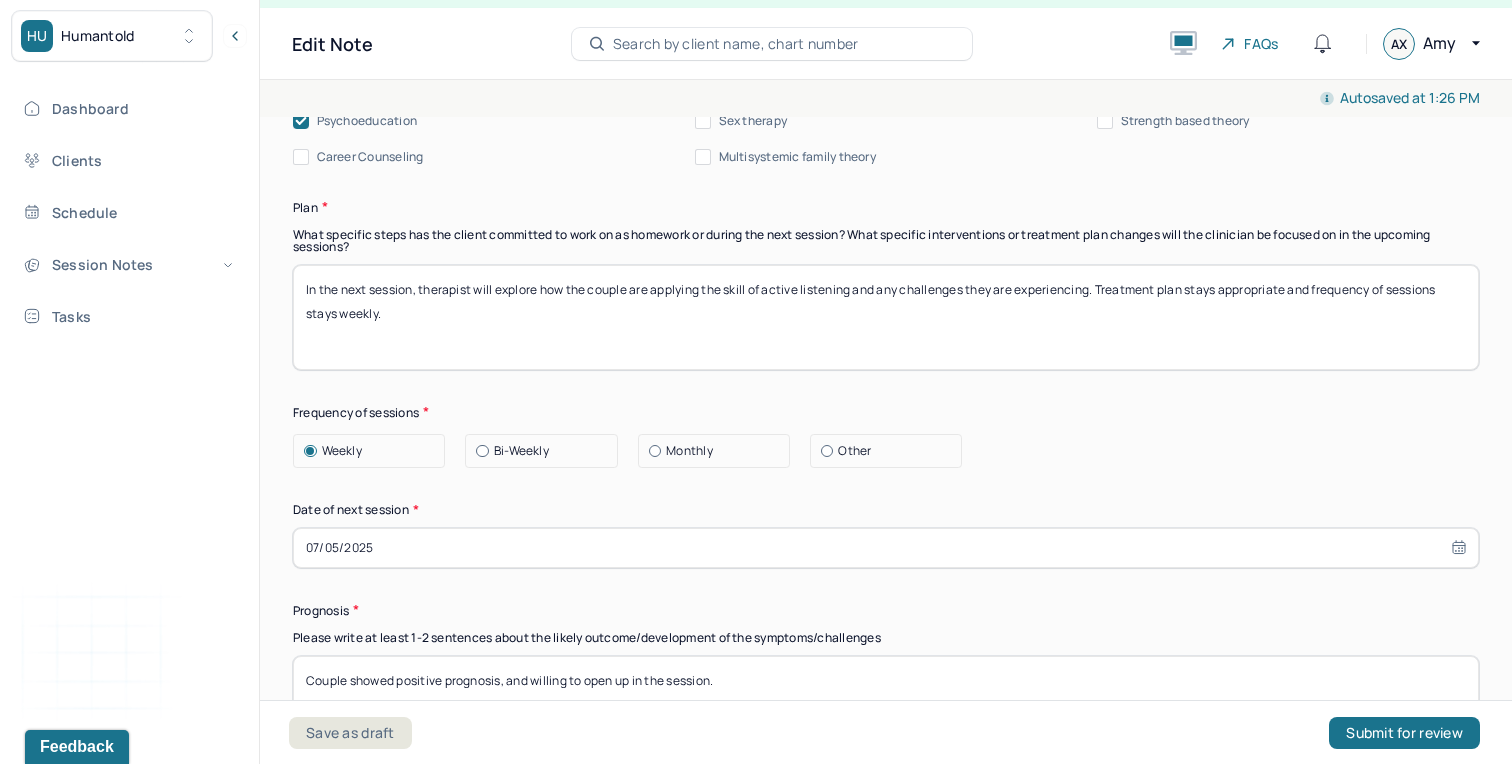 type on "In the next session, therapist will explore how the couple are applying the skill of active listening and any challenges they are experiencing. Treatment plan stays appropriate and frequency of sessions stays weekly." 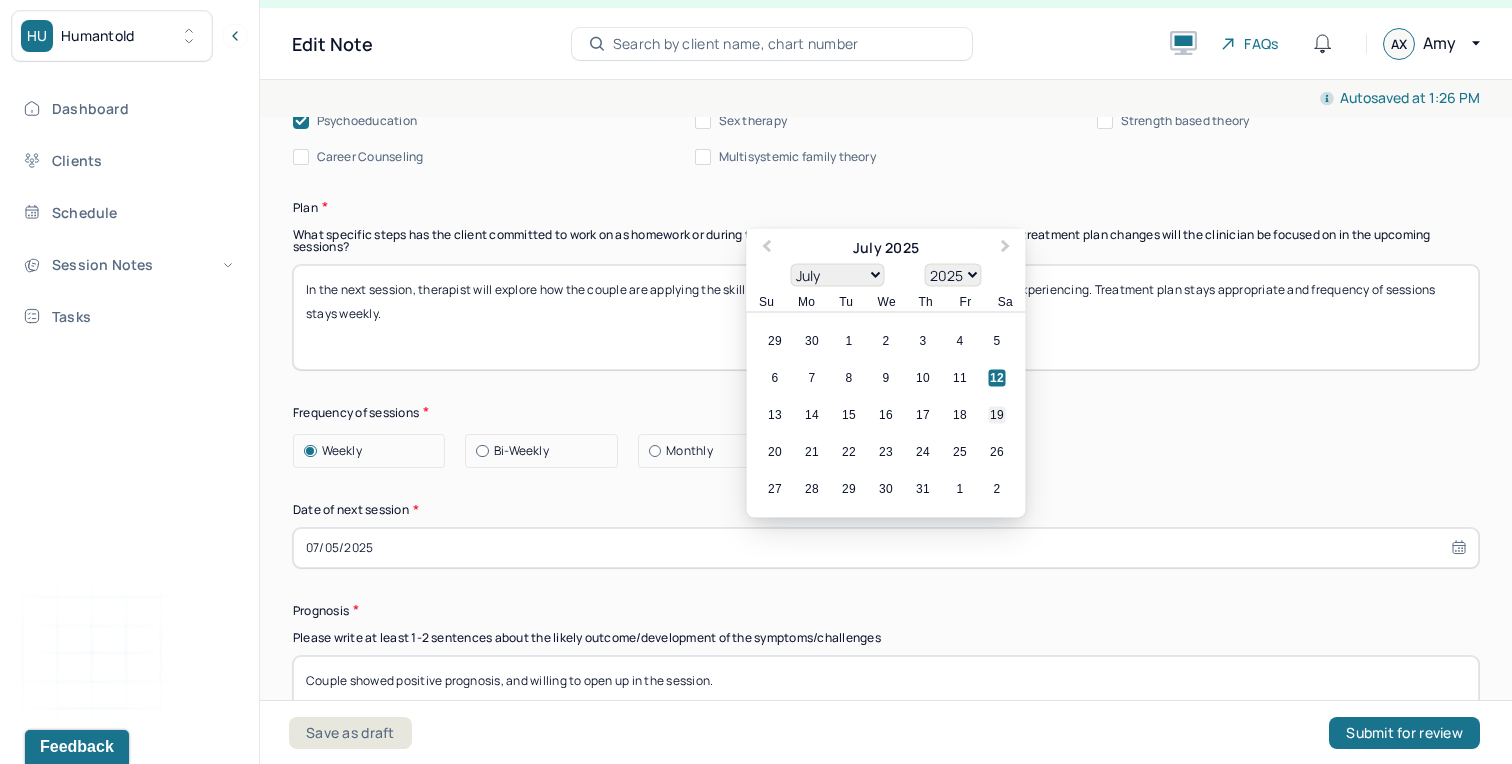 click on "19" at bounding box center (997, 414) 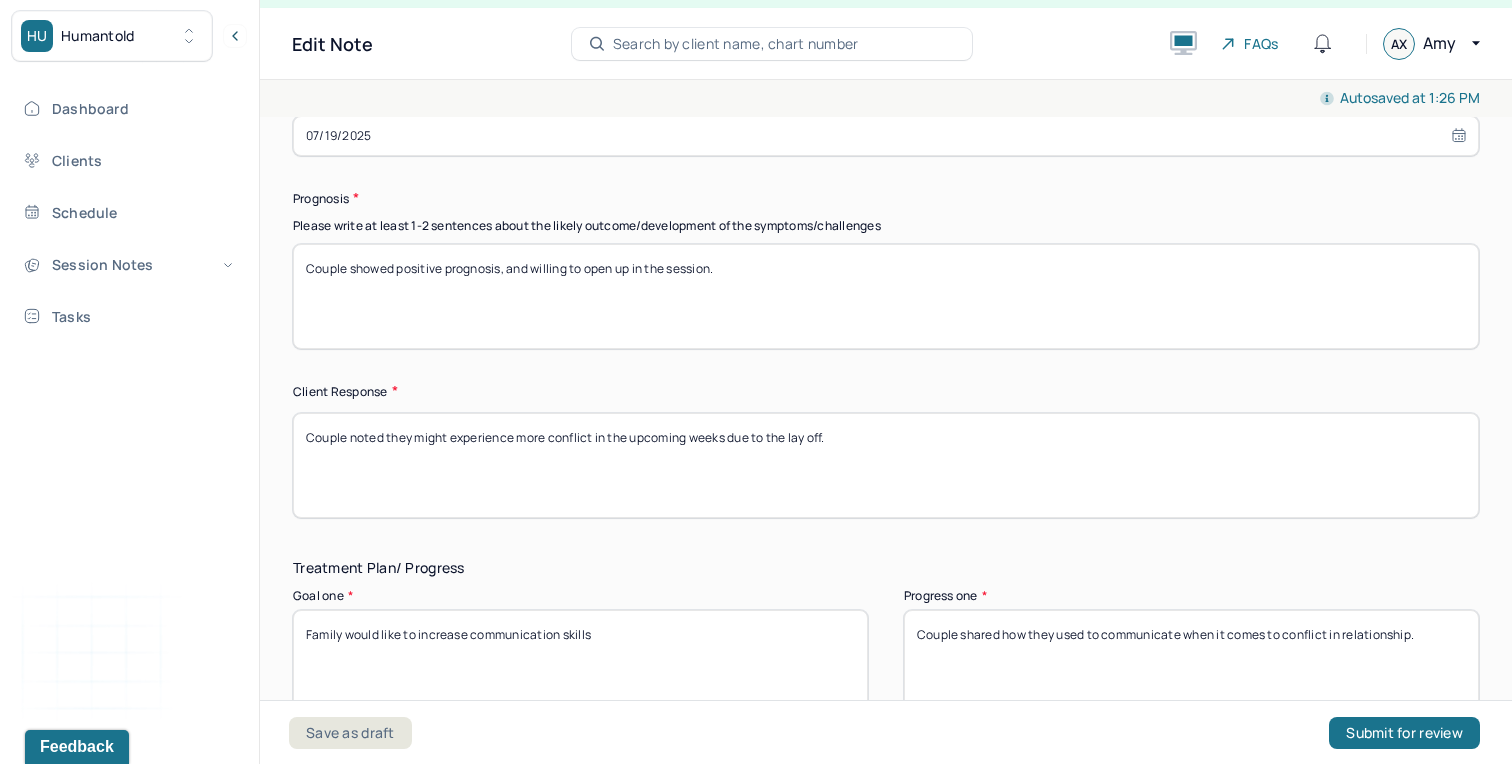 scroll, scrollTop: 2705, scrollLeft: 0, axis: vertical 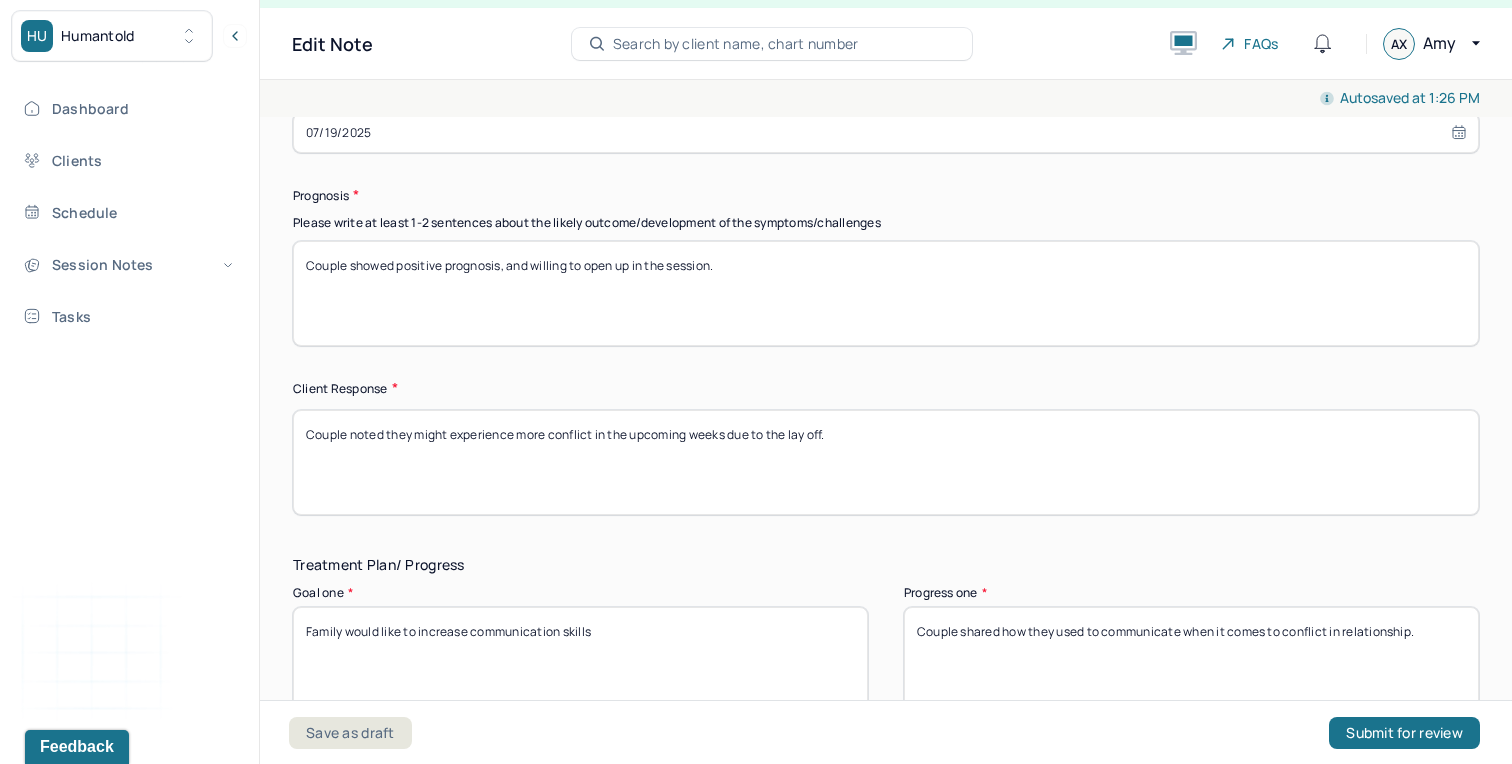 click on "Couple showed positive prognosis, and willing to open up in the session." at bounding box center (886, 293) 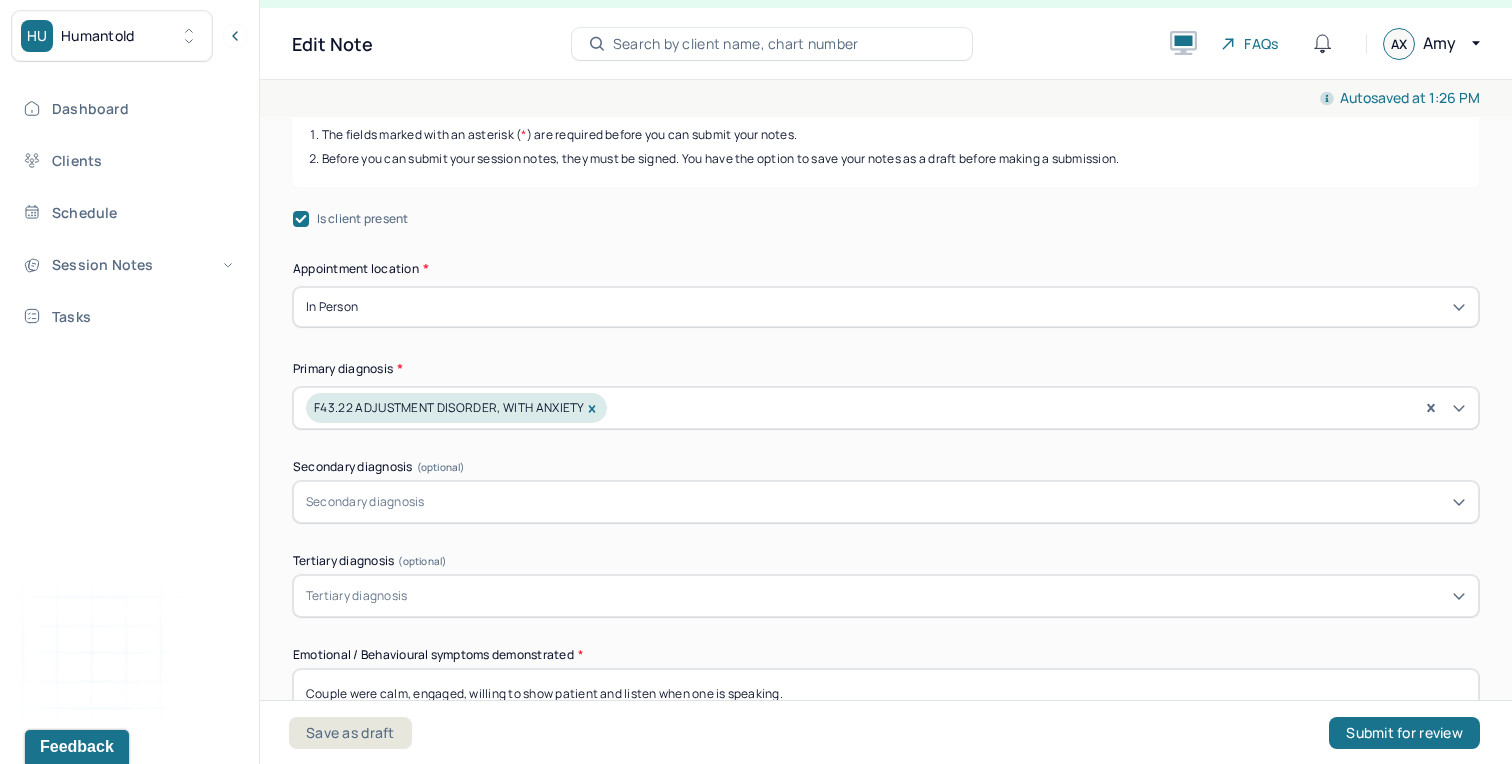 scroll, scrollTop: 0, scrollLeft: 0, axis: both 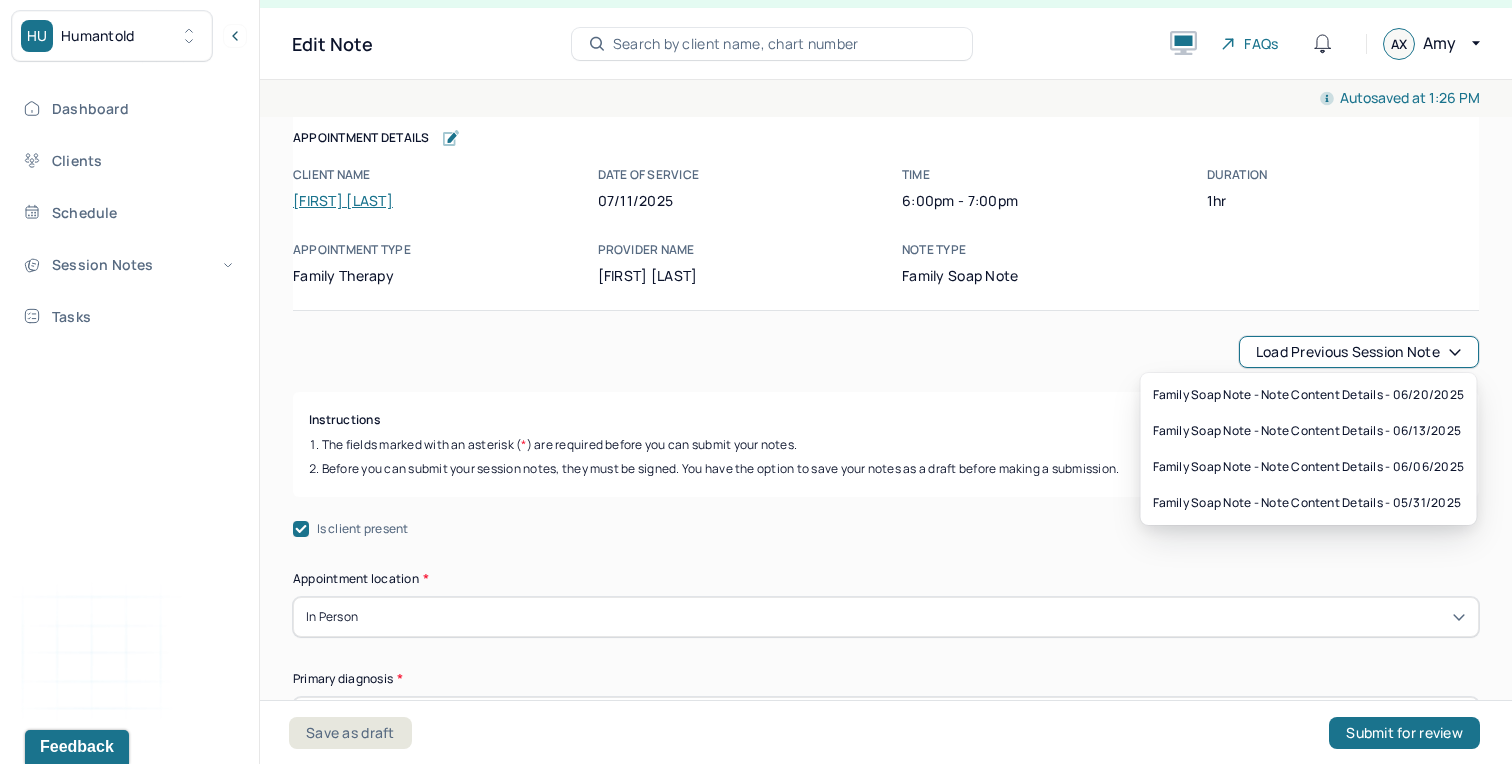 click on "Load previous session note" at bounding box center [1359, 352] 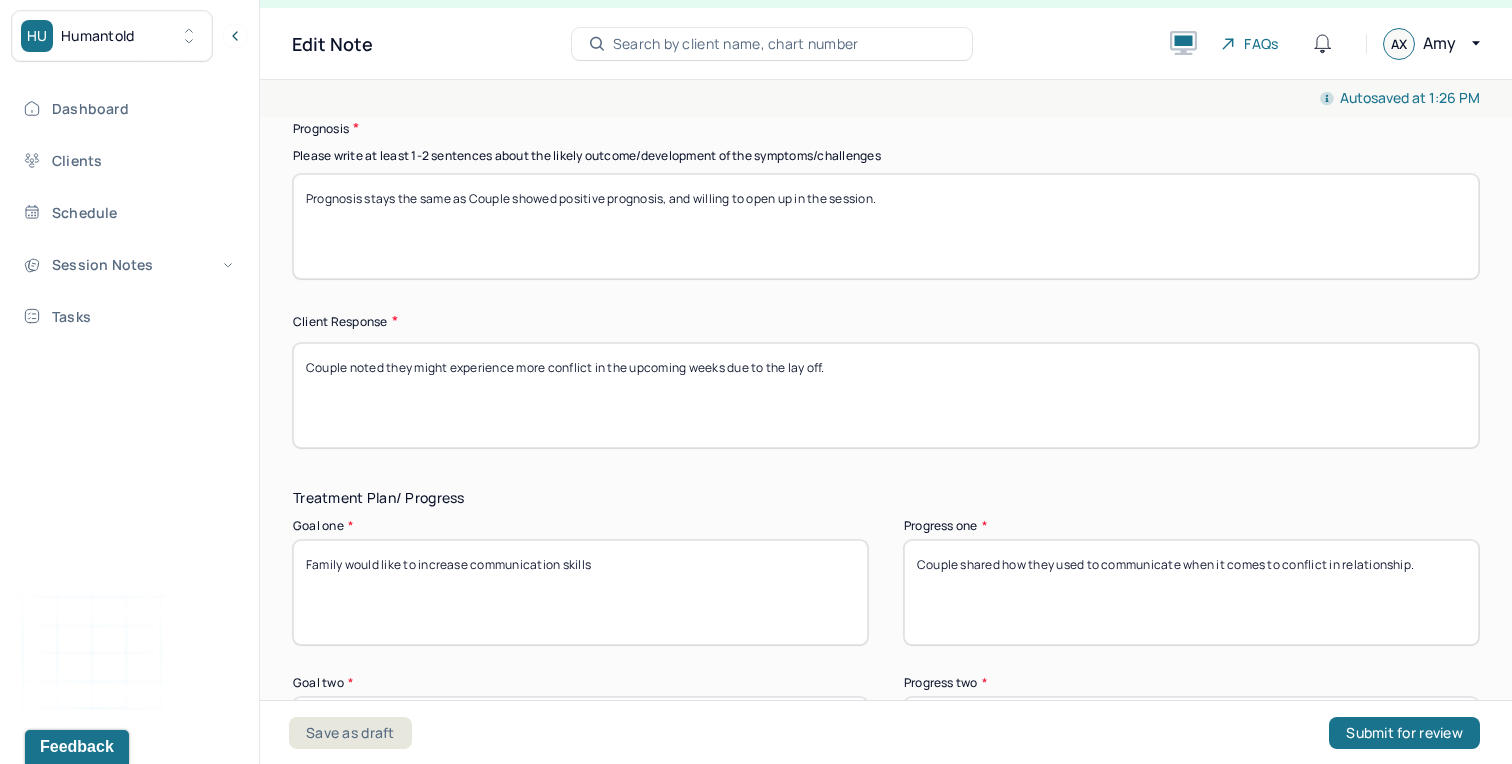 scroll, scrollTop: 2791, scrollLeft: 0, axis: vertical 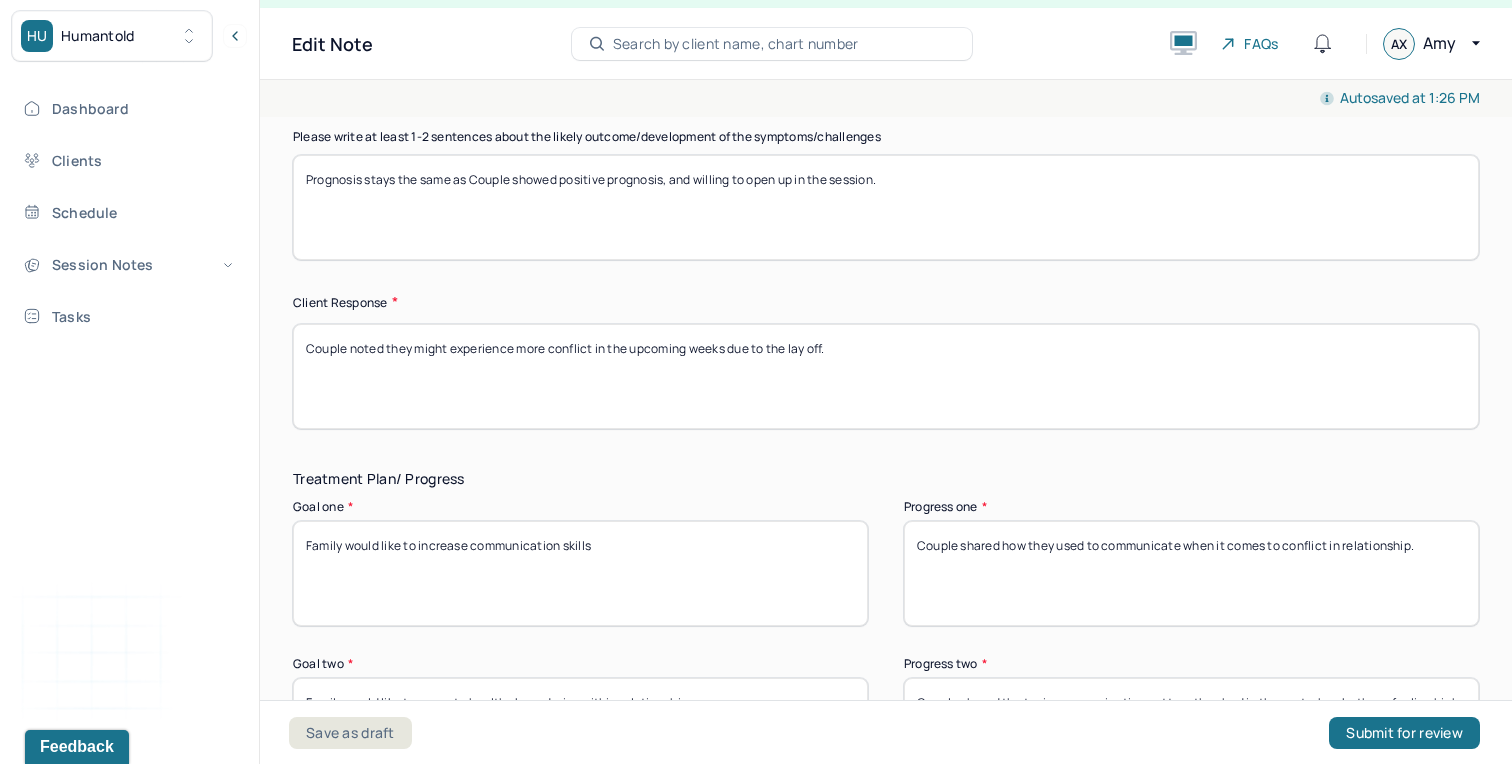 click on "Prognosis stays the same as Couple showed positive prognosis, and willing to open up in the session." at bounding box center (886, 207) 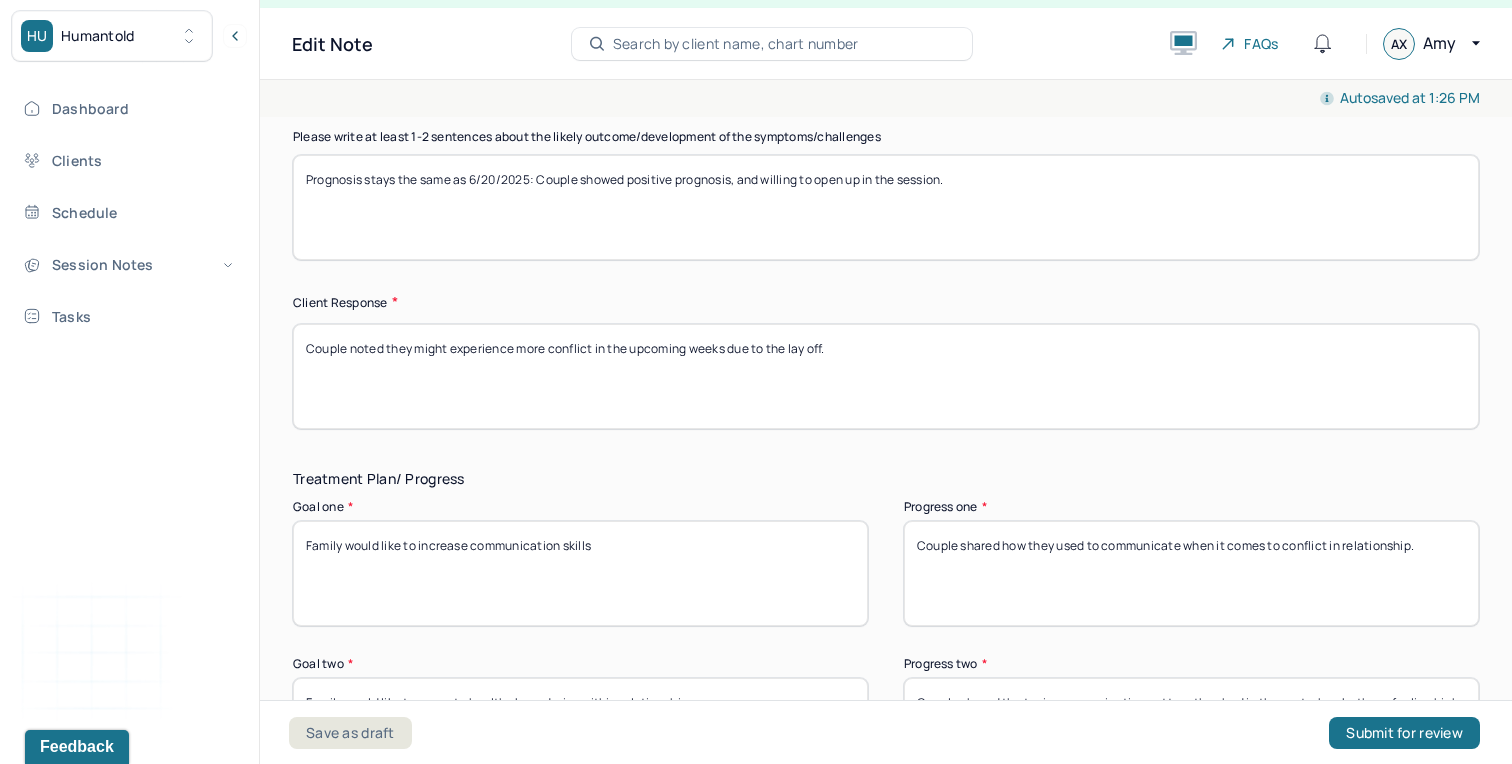 type on "Prognosis stays the same as 6/20/2025: Couple showed positive prognosis, and willing to open up in the session." 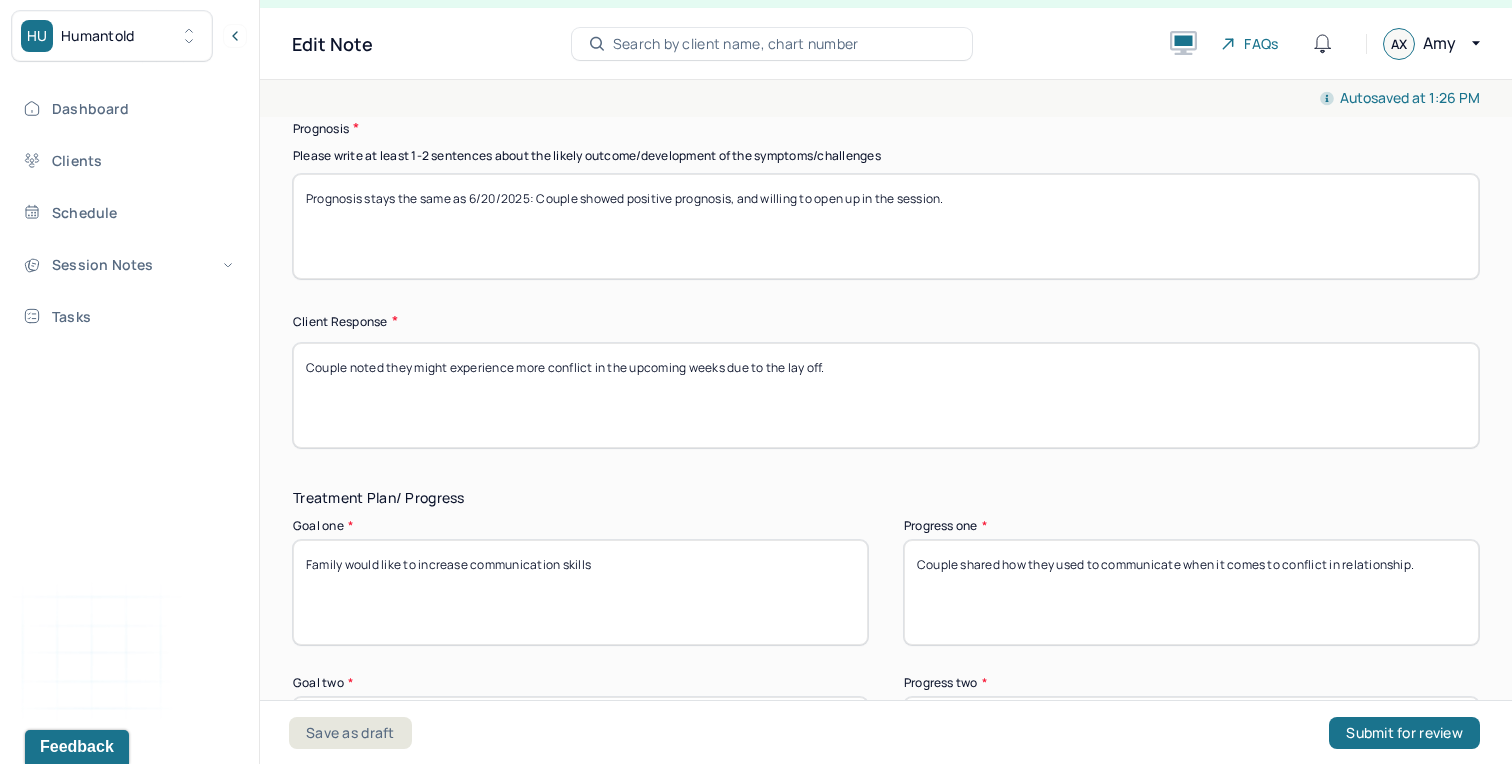 scroll, scrollTop: 2770, scrollLeft: 0, axis: vertical 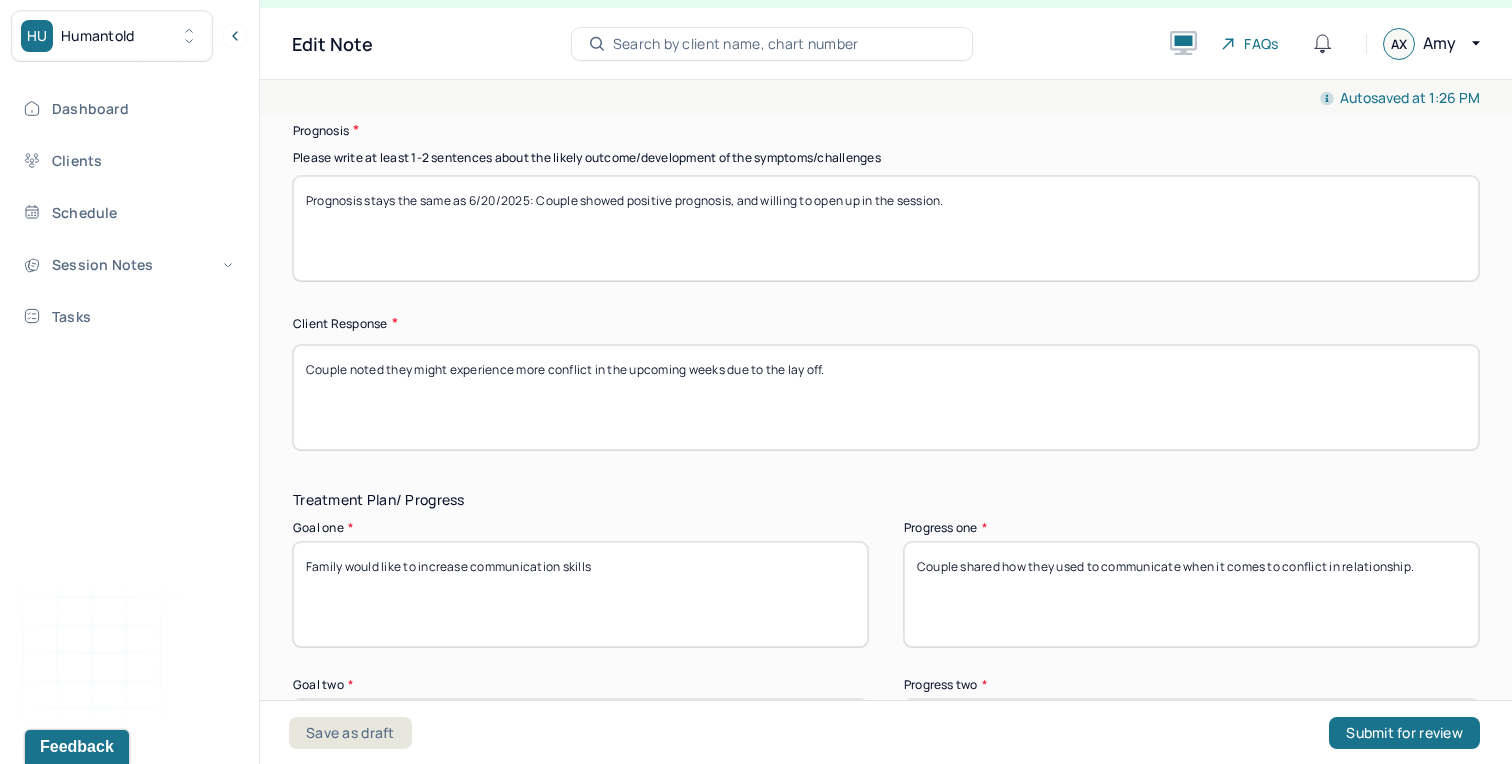 paste on "Client was reflective, responsive, and engaged" 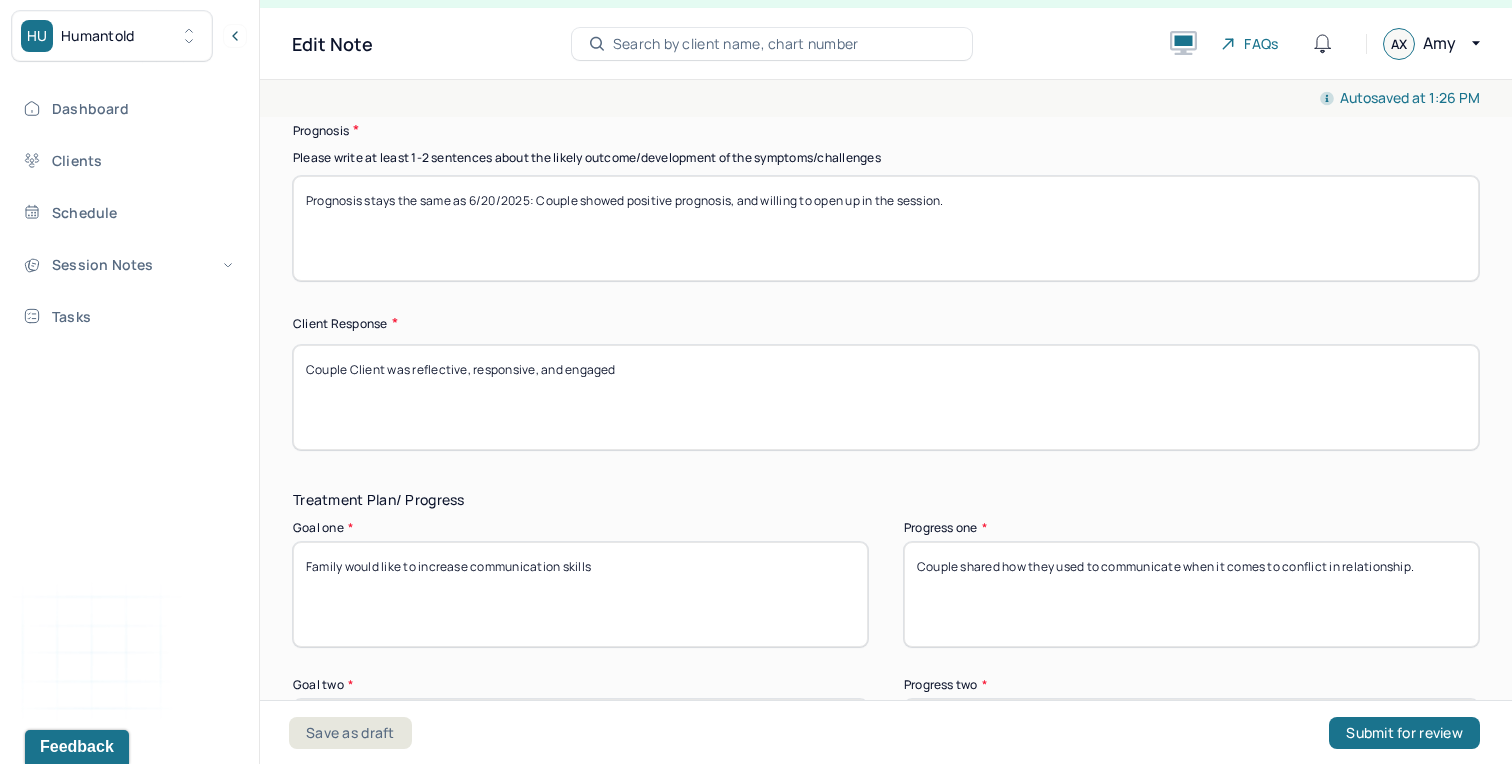 click on "Couple noted they might experience more conflict in the upcoming weeks due to the lay off." at bounding box center (886, 397) 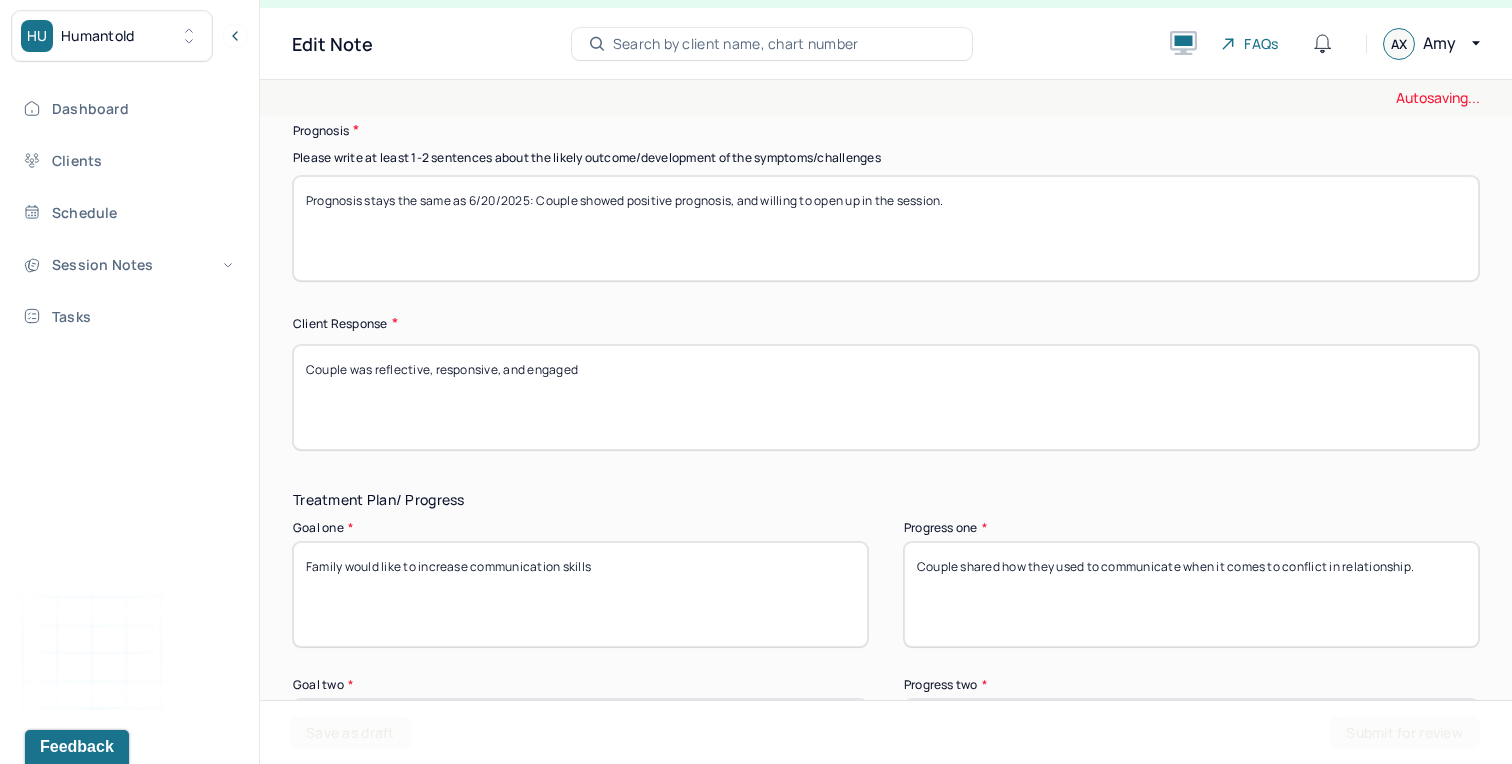 click on "Couple Client was reflective, responsive, and engaged" at bounding box center [886, 397] 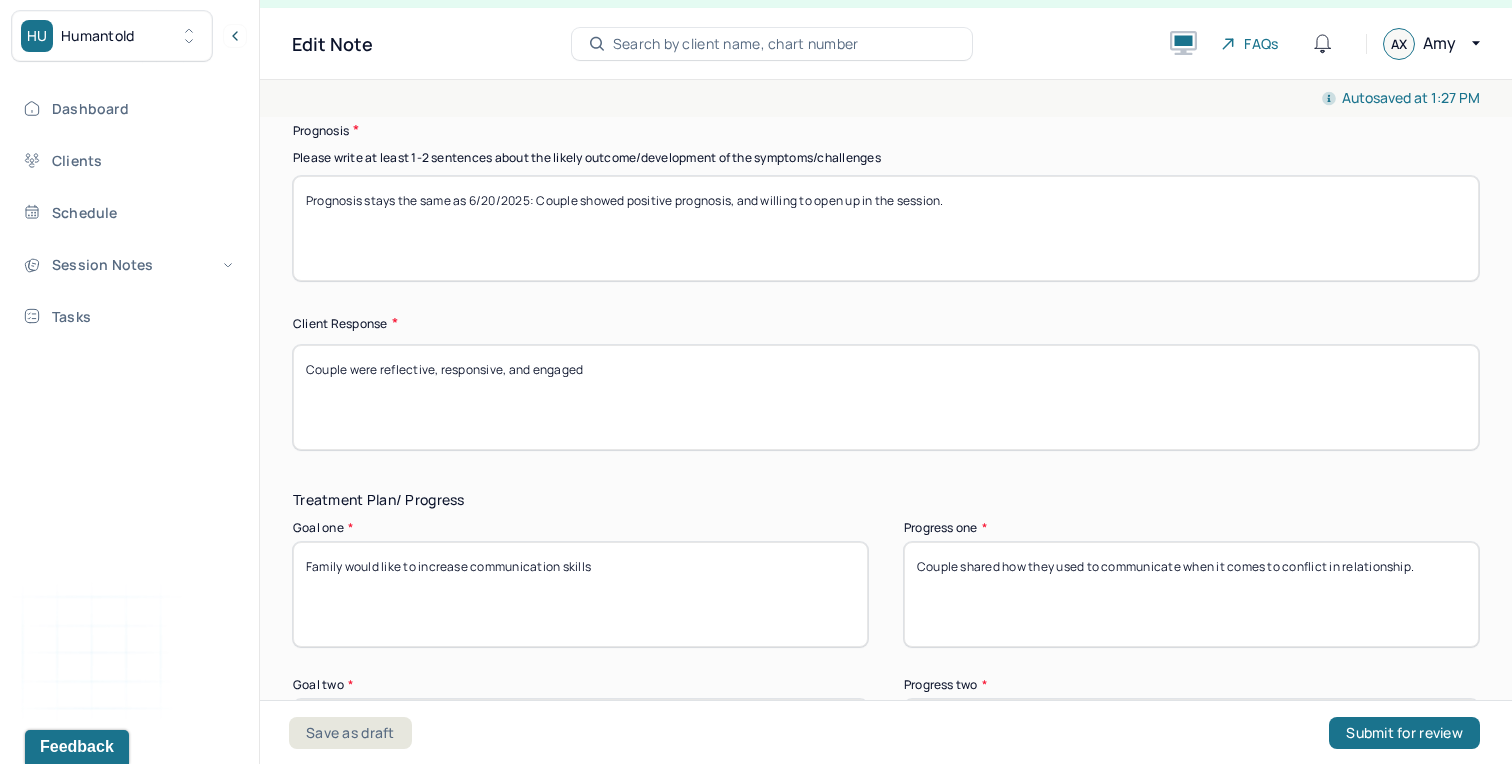 click on "Couple was reflective, responsive, and engaged" at bounding box center [886, 397] 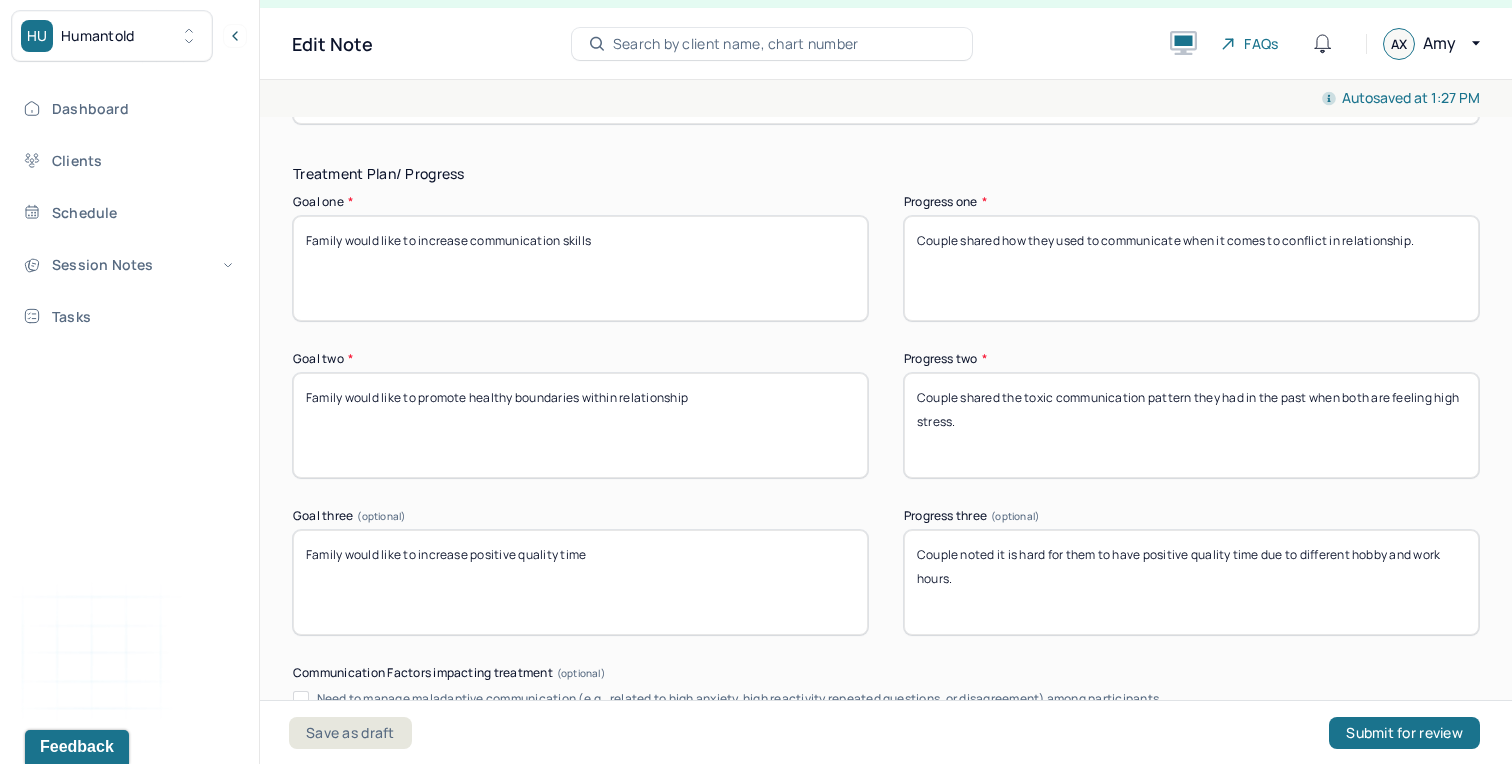 scroll, scrollTop: 3095, scrollLeft: 0, axis: vertical 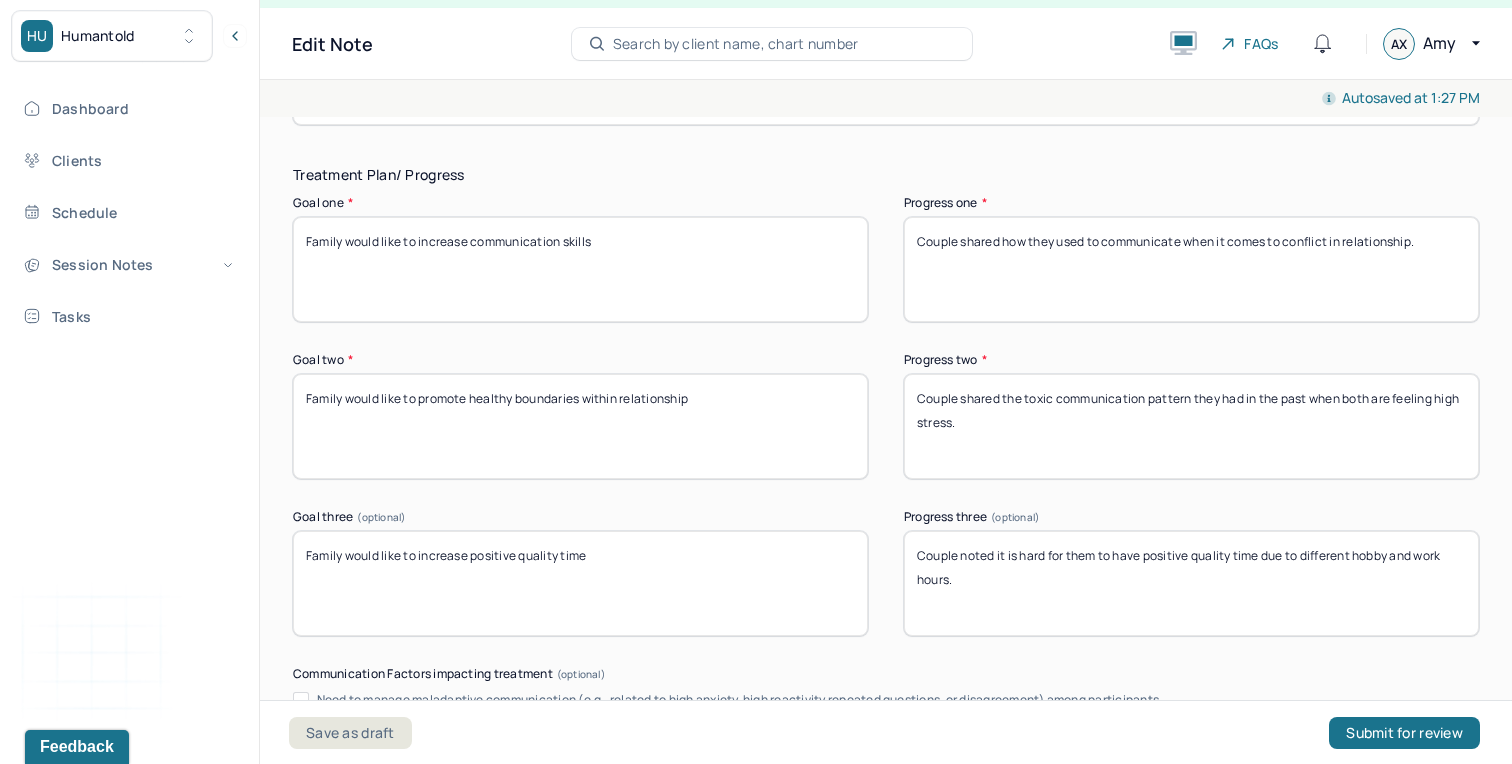 type on "Couple were reflective, responsive, and engaged" 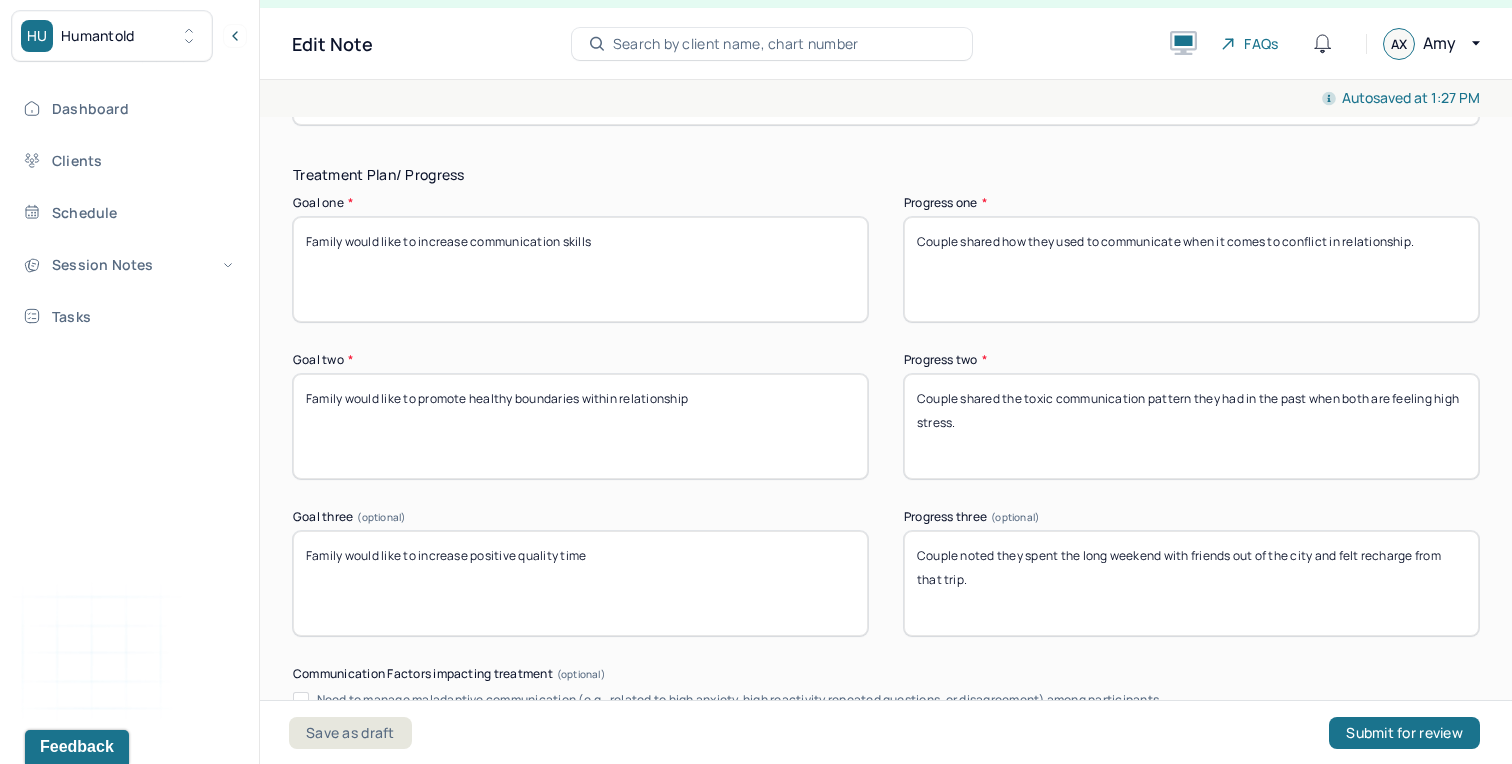 type on "Couple noted they spent the long weekend with friends out of the city and felt recharge from that trip." 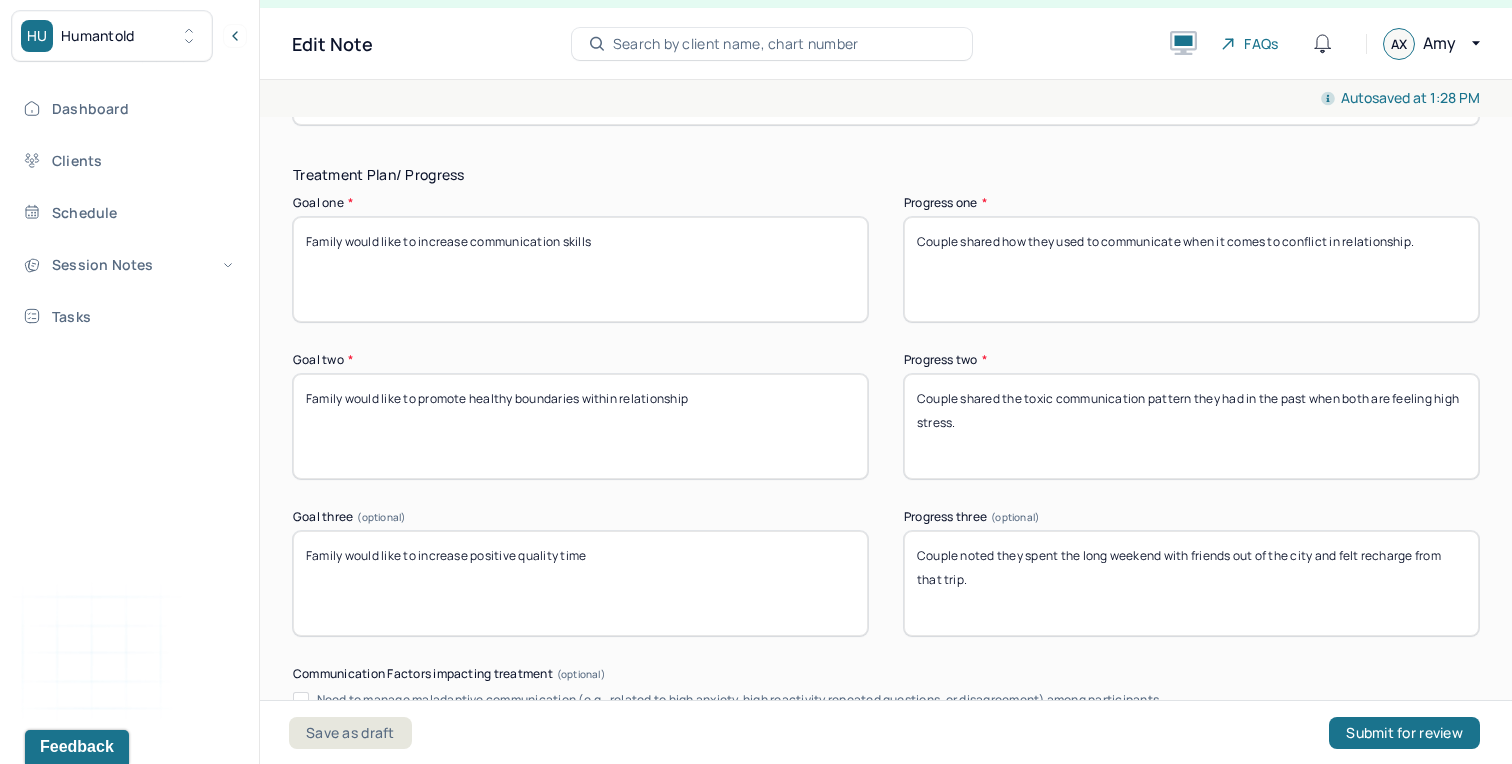 drag, startPoint x: 979, startPoint y: 424, endPoint x: 960, endPoint y: 396, distance: 33.83785 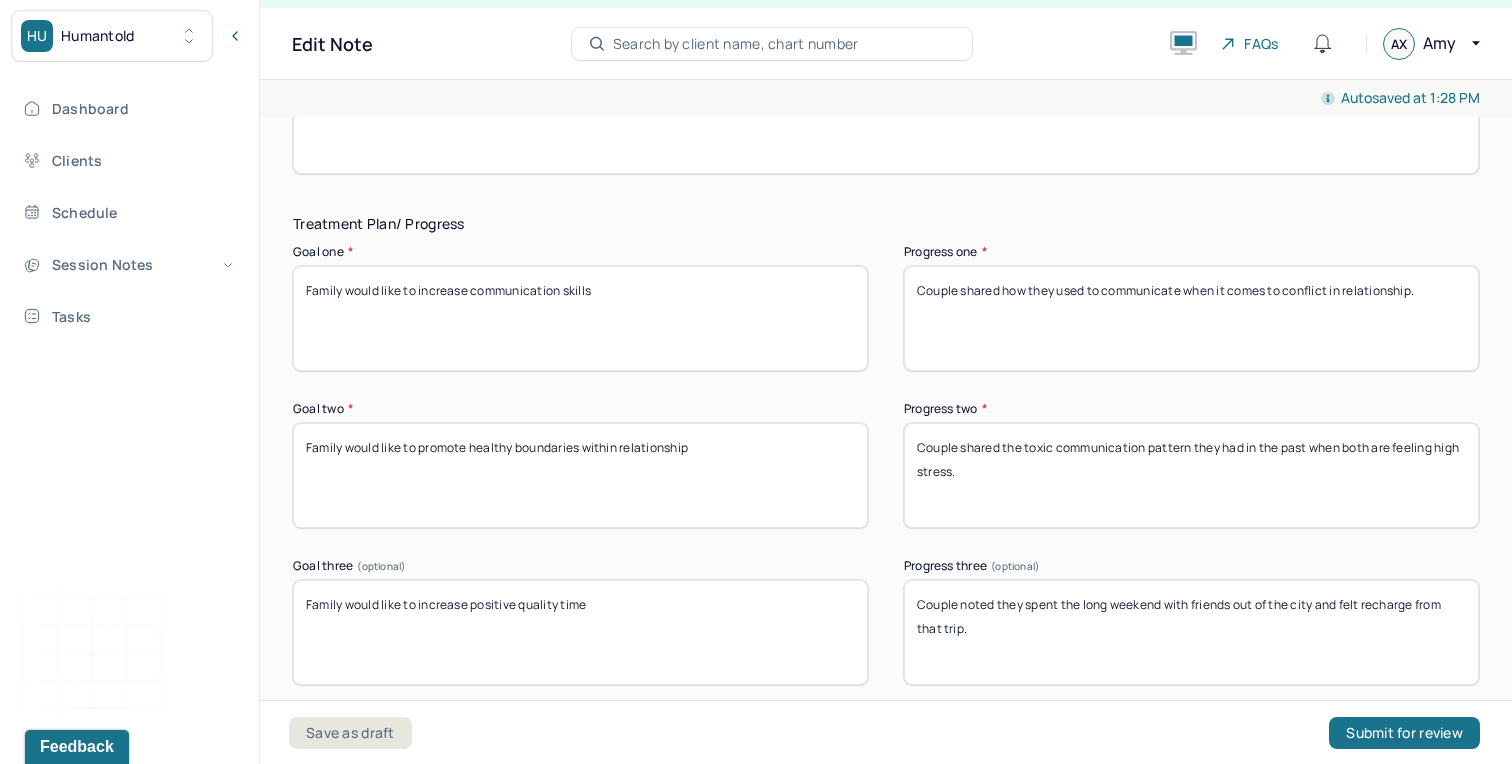 scroll, scrollTop: 3045, scrollLeft: 0, axis: vertical 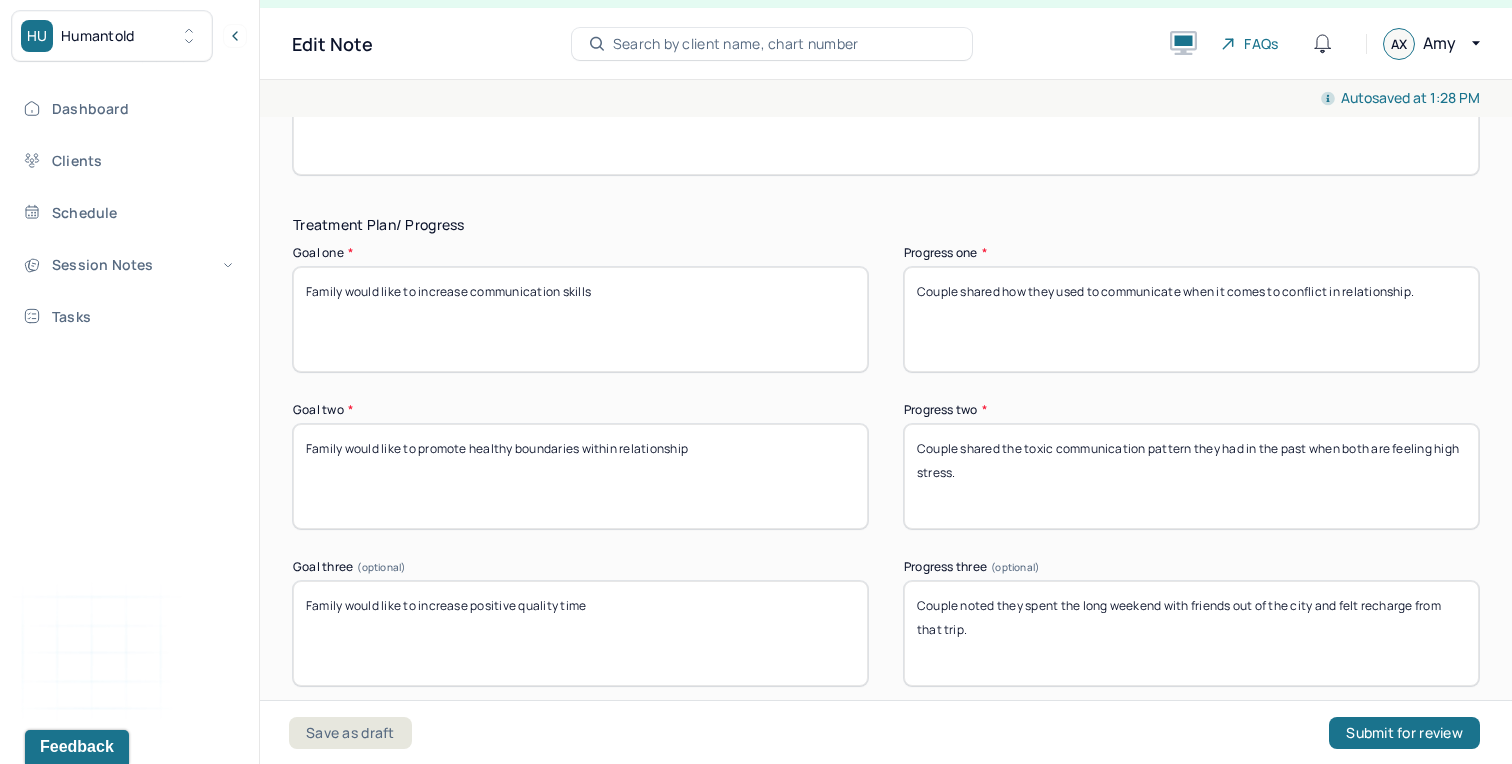 click on "Couple shared how they used to communicate when it comes to conflict in relationship." at bounding box center (1191, 319) 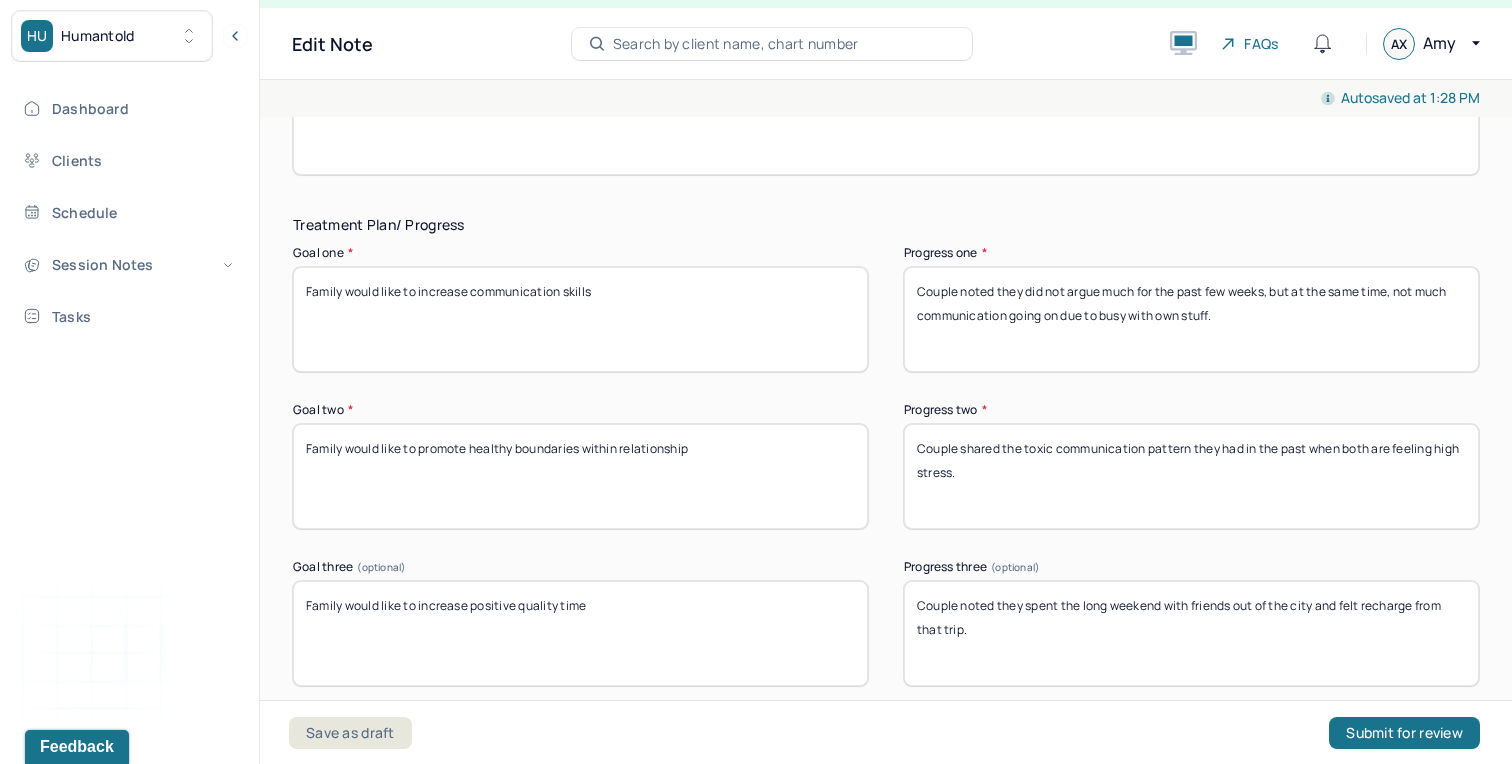 type on "Couple noted they did not argue much for the past few weeks, but at the same time, not much communication going on due to busy with own stuff." 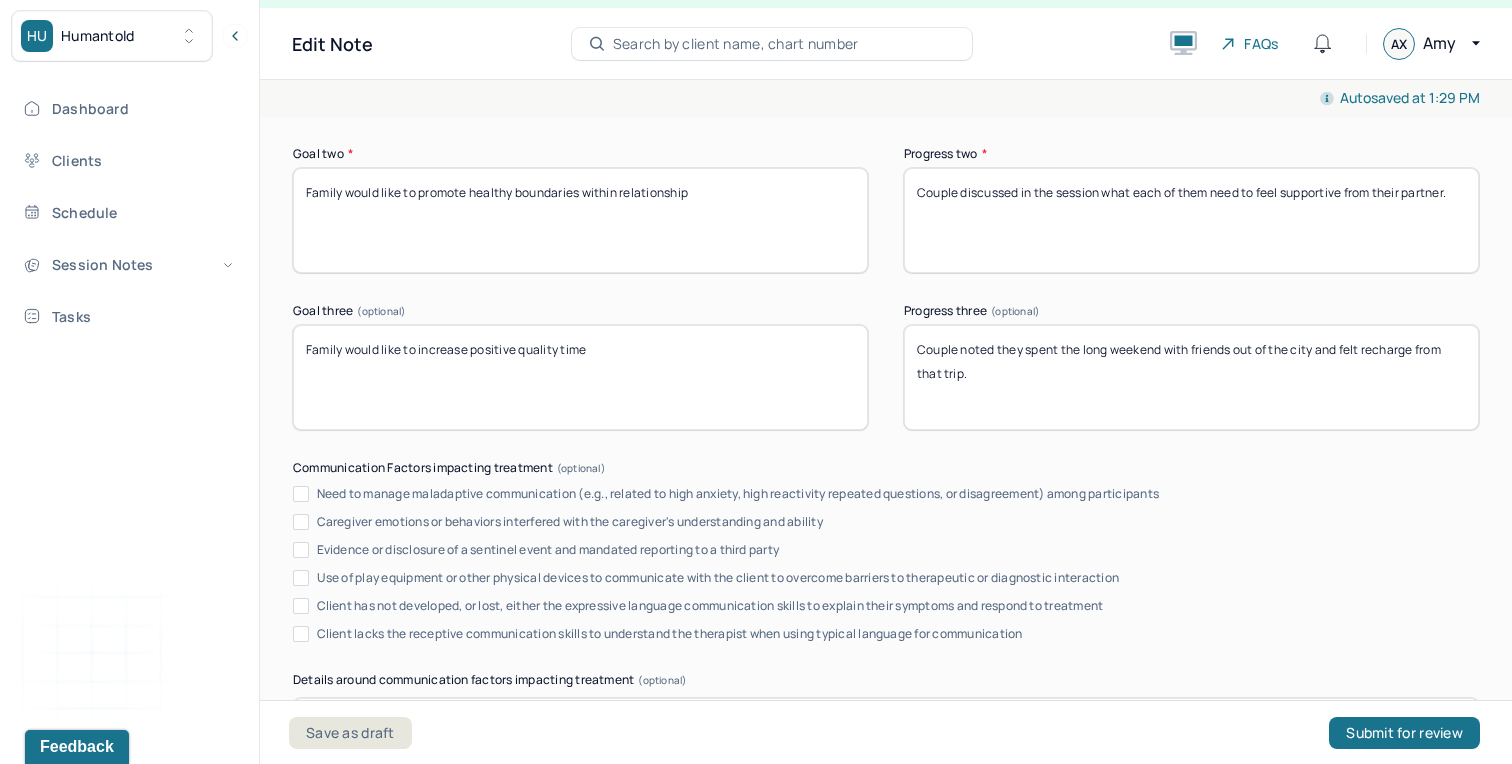 scroll, scrollTop: 3678, scrollLeft: 0, axis: vertical 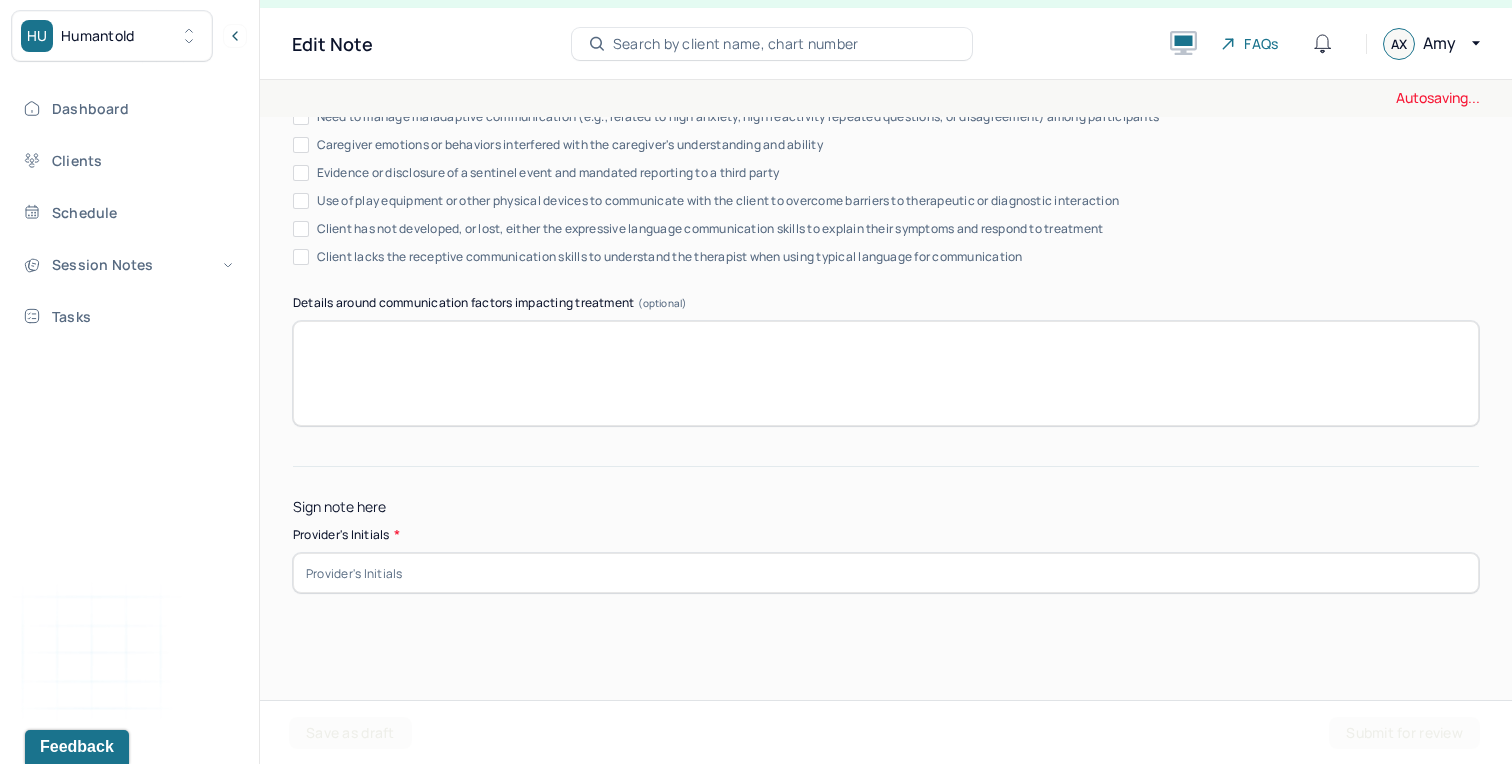 type on "Couple discussed in the session what each of them need to feel supportive from their partner." 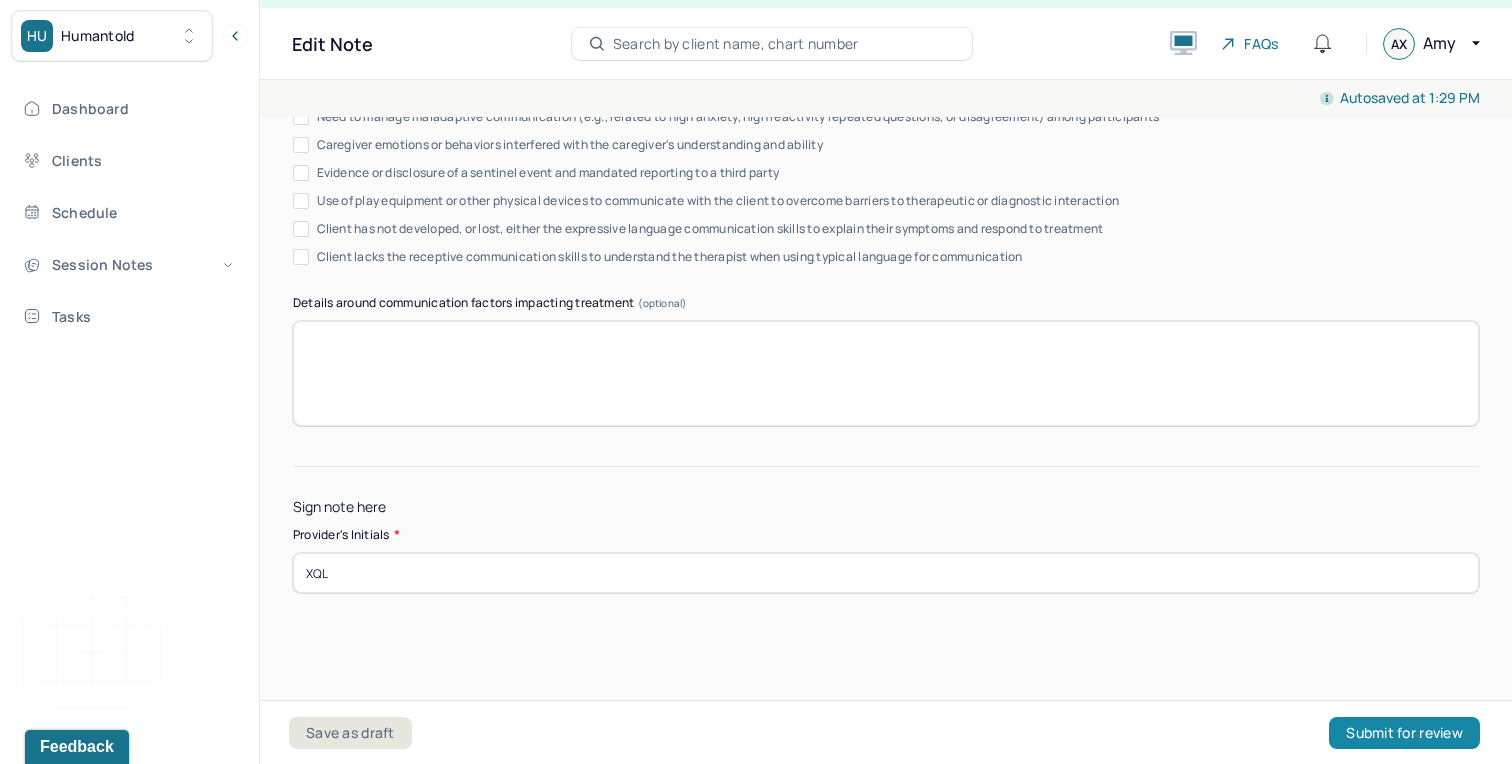 type on "XQL" 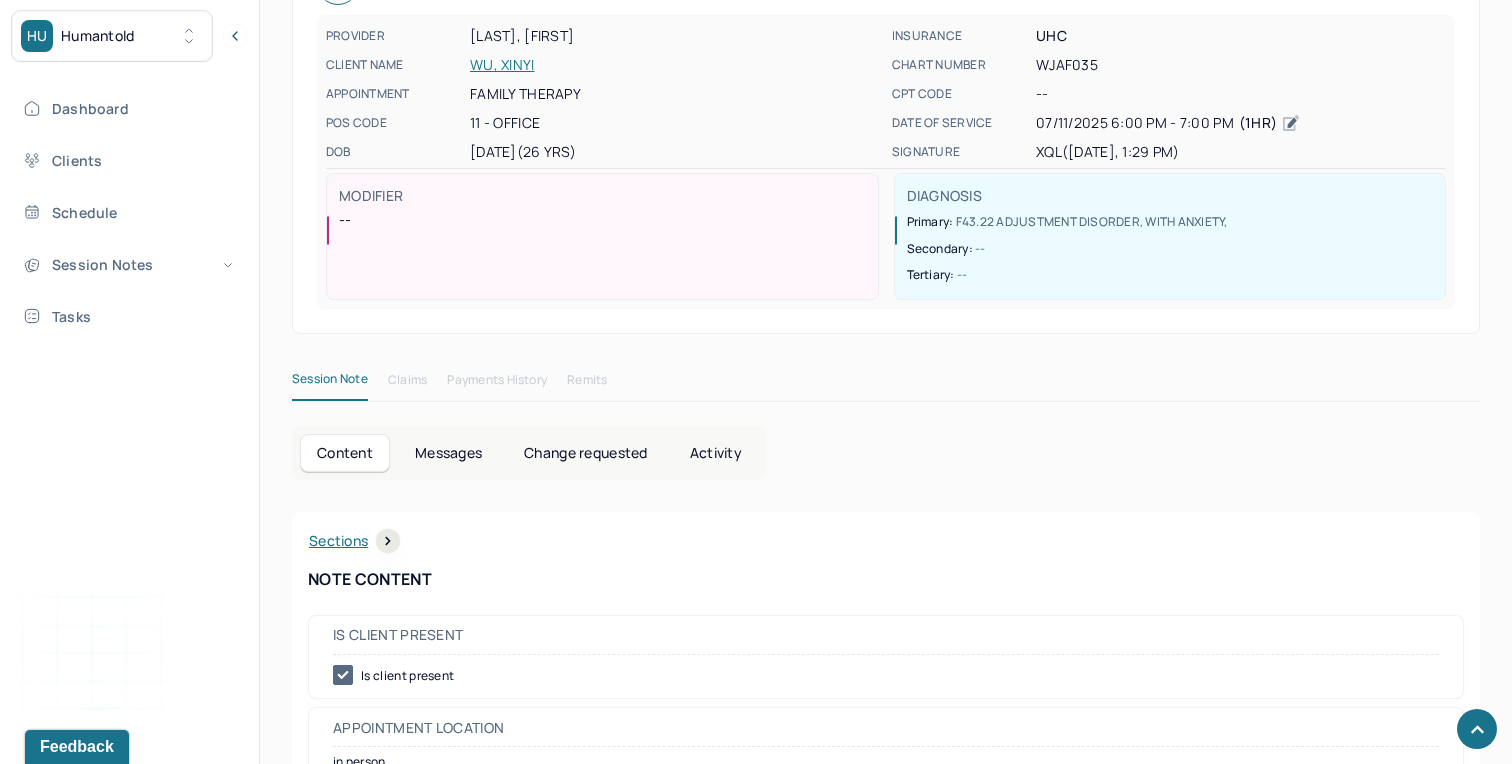 scroll, scrollTop: 0, scrollLeft: 0, axis: both 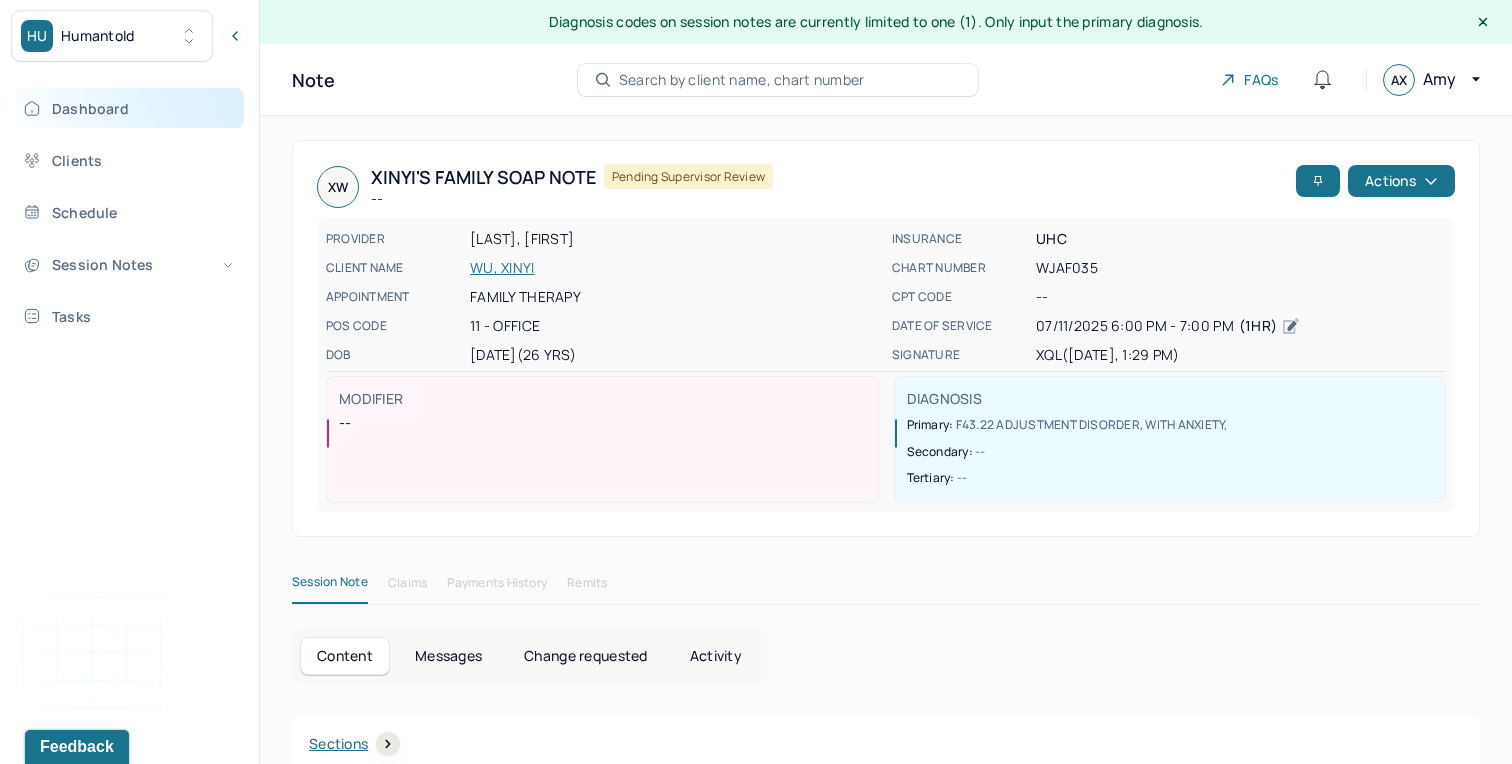 click on "Dashboard" at bounding box center (128, 108) 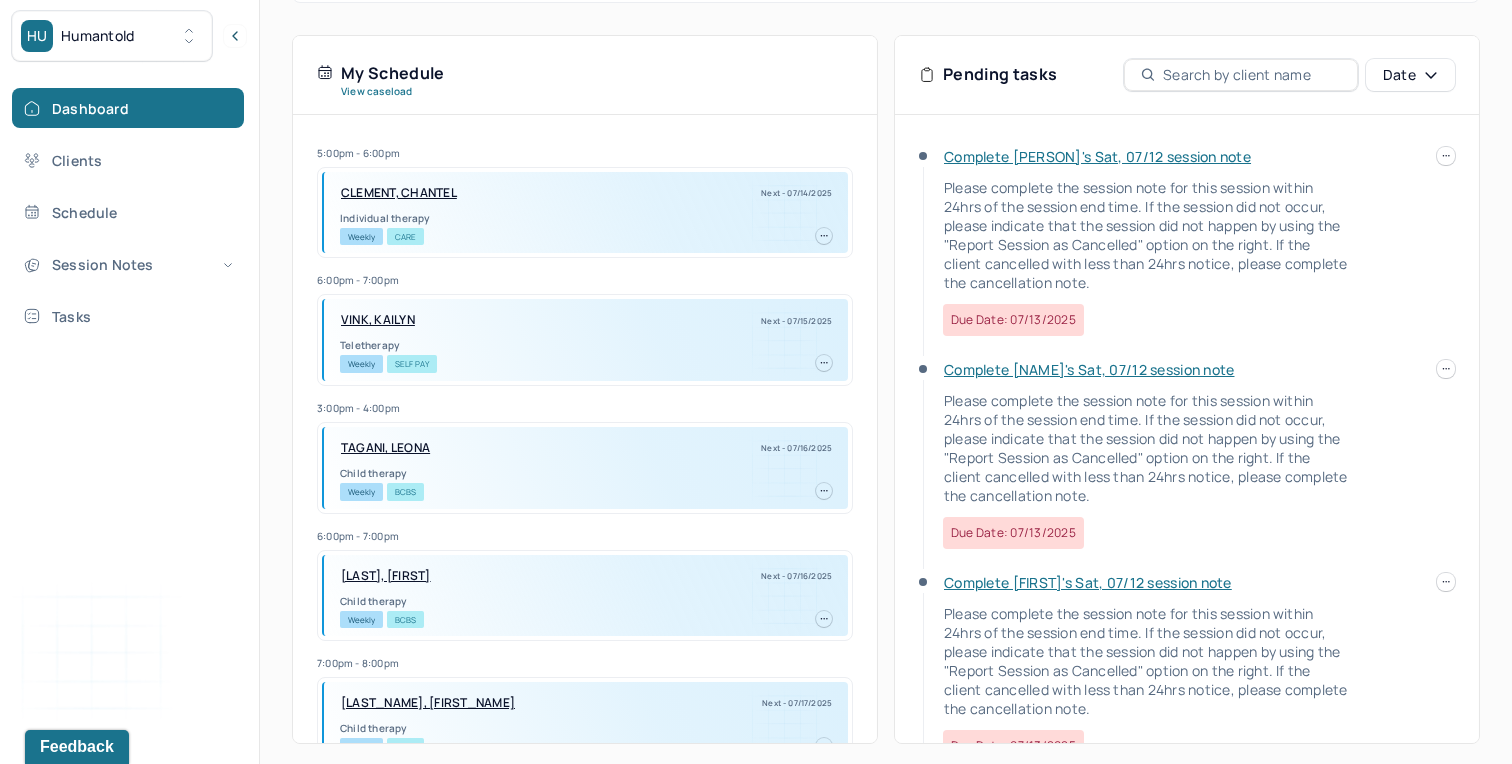 scroll, scrollTop: 445, scrollLeft: 0, axis: vertical 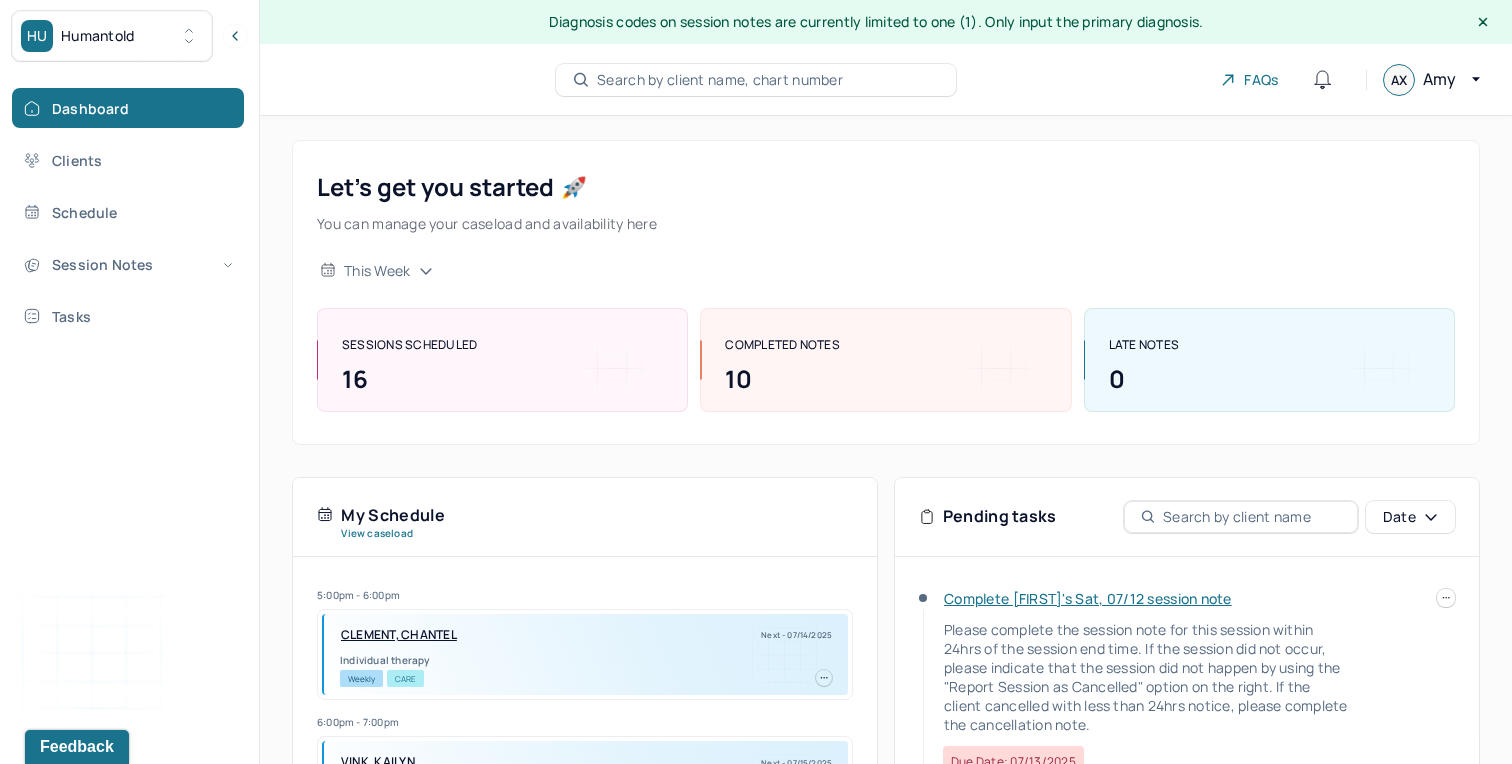 click on "Let’s get you started 🚀 You can manage your caseload and availability here" at bounding box center [886, 203] 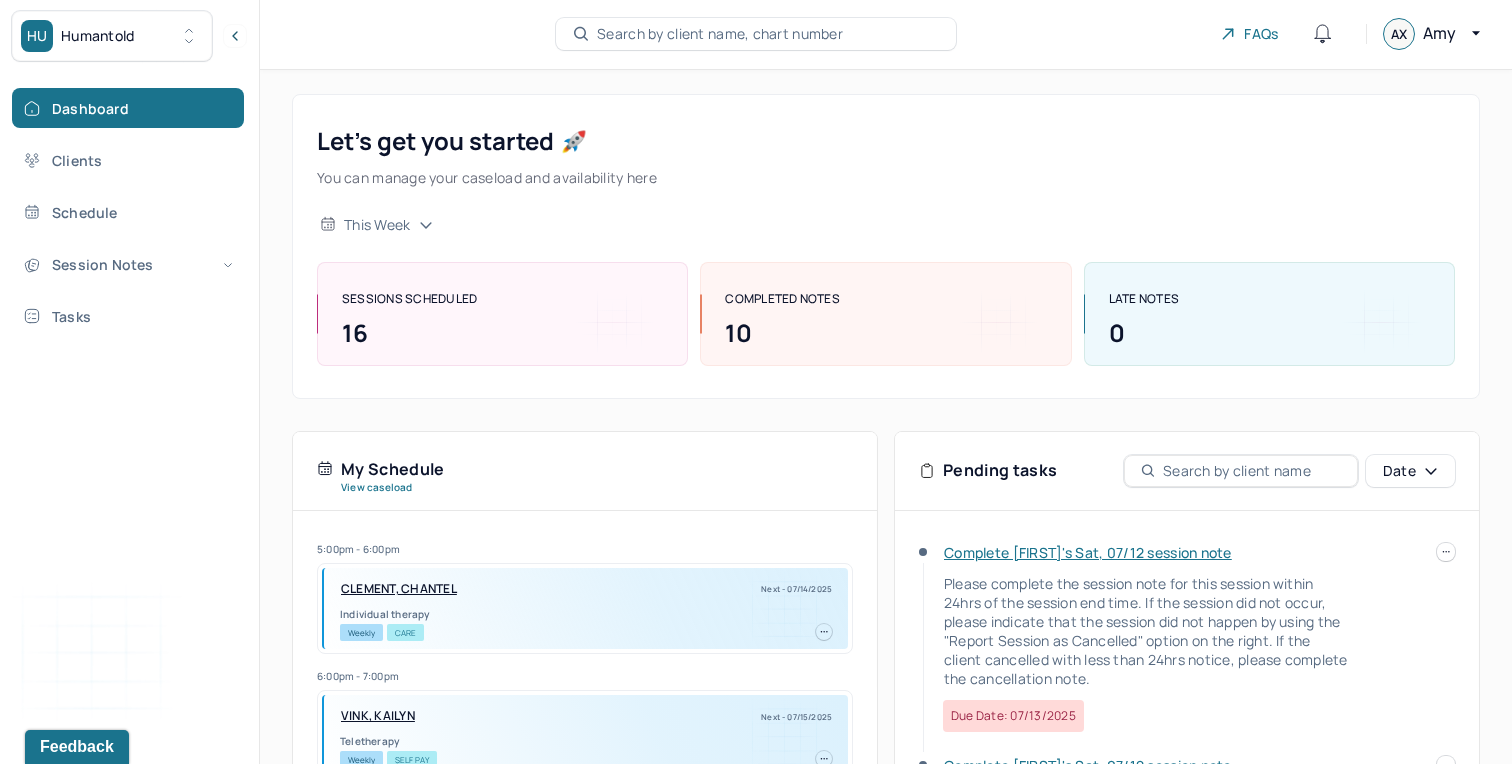 scroll, scrollTop: 0, scrollLeft: 0, axis: both 